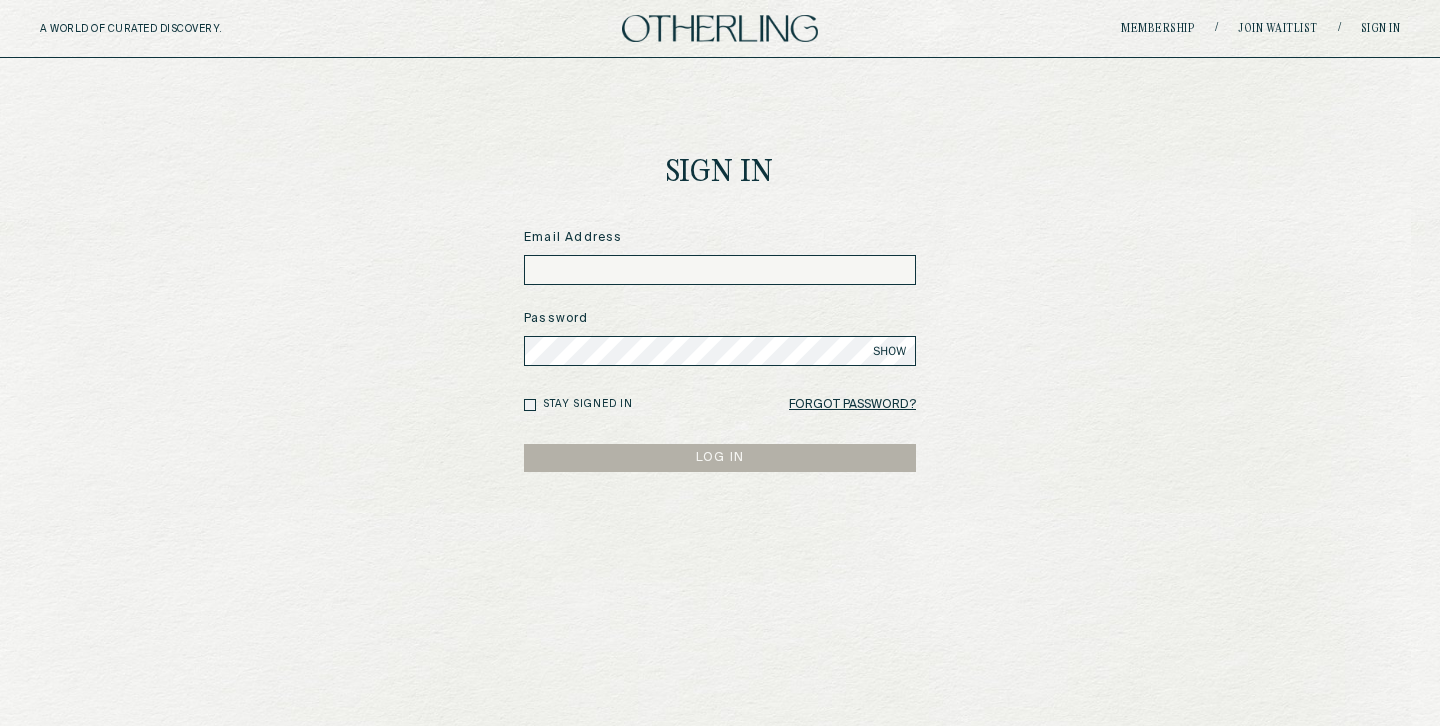 scroll, scrollTop: 0, scrollLeft: 0, axis: both 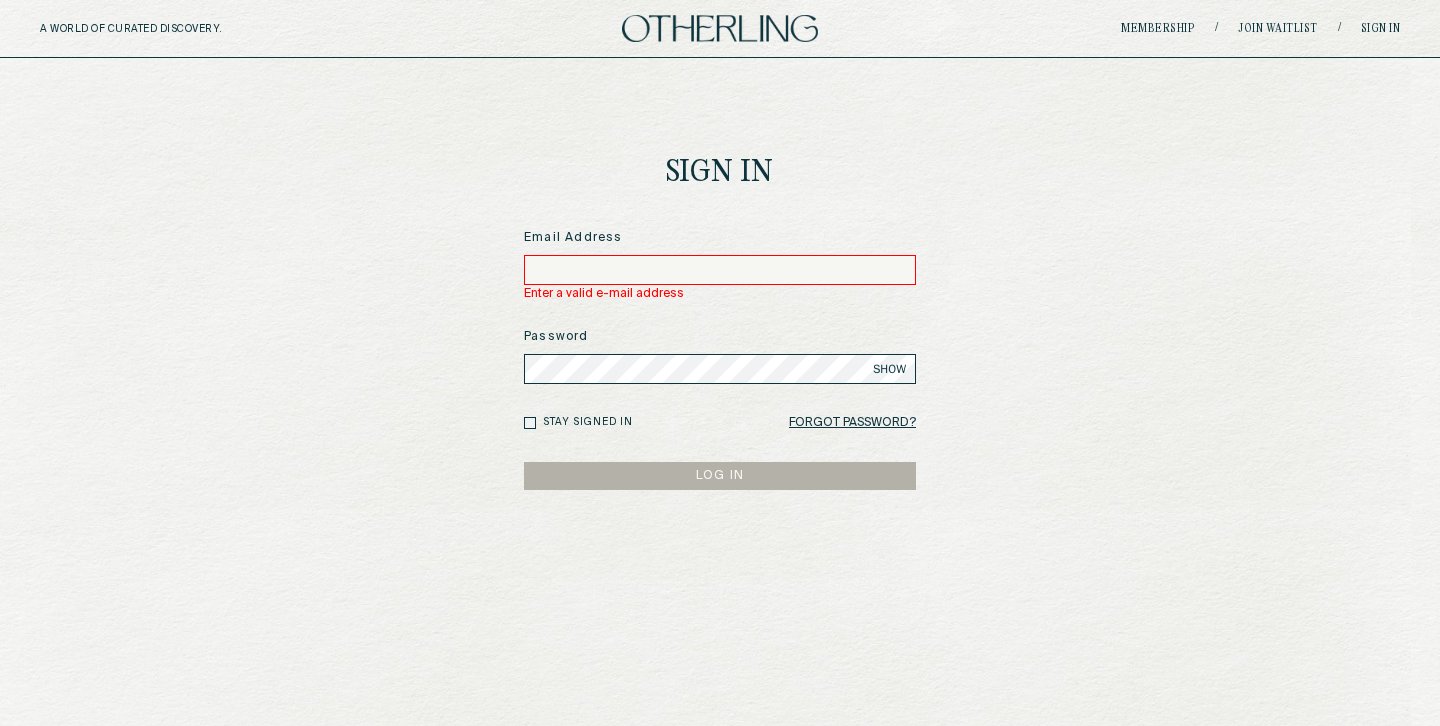 type on "**********" 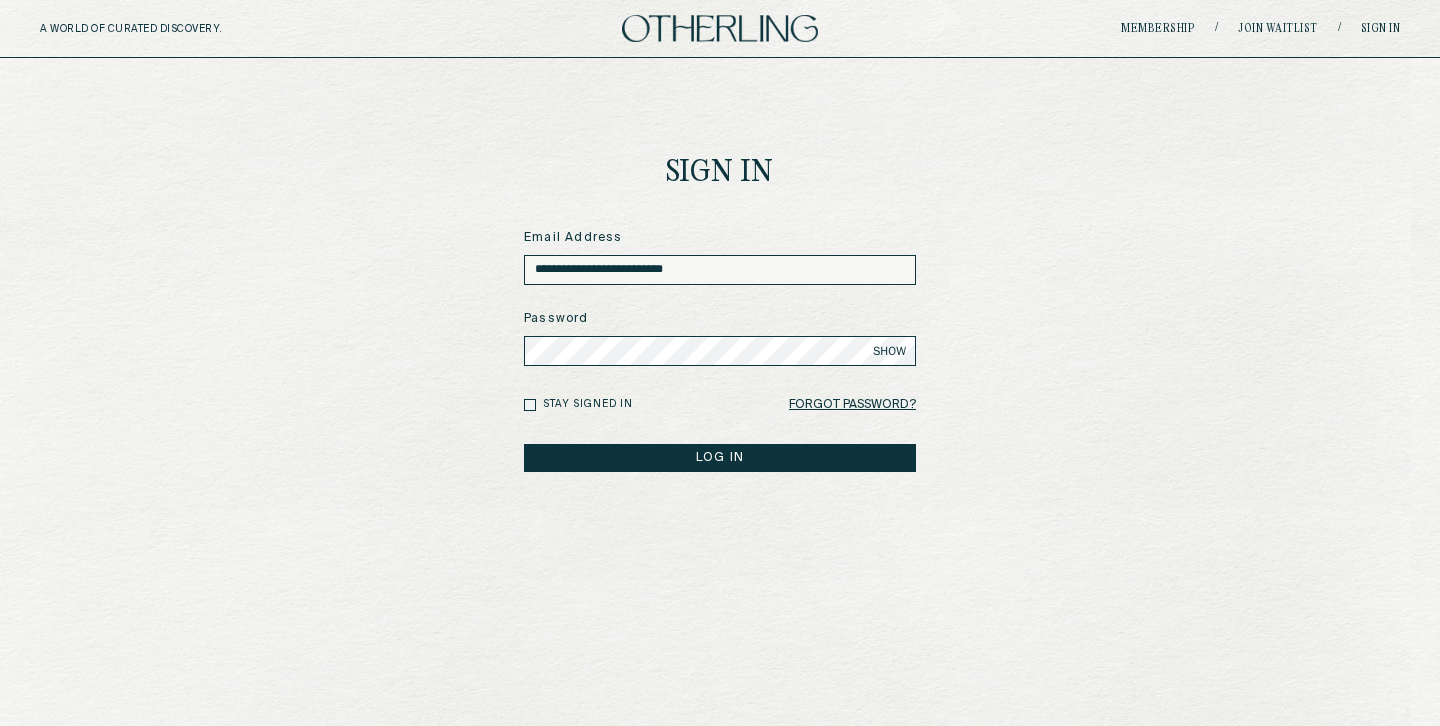 click on "LOG IN" at bounding box center (720, 458) 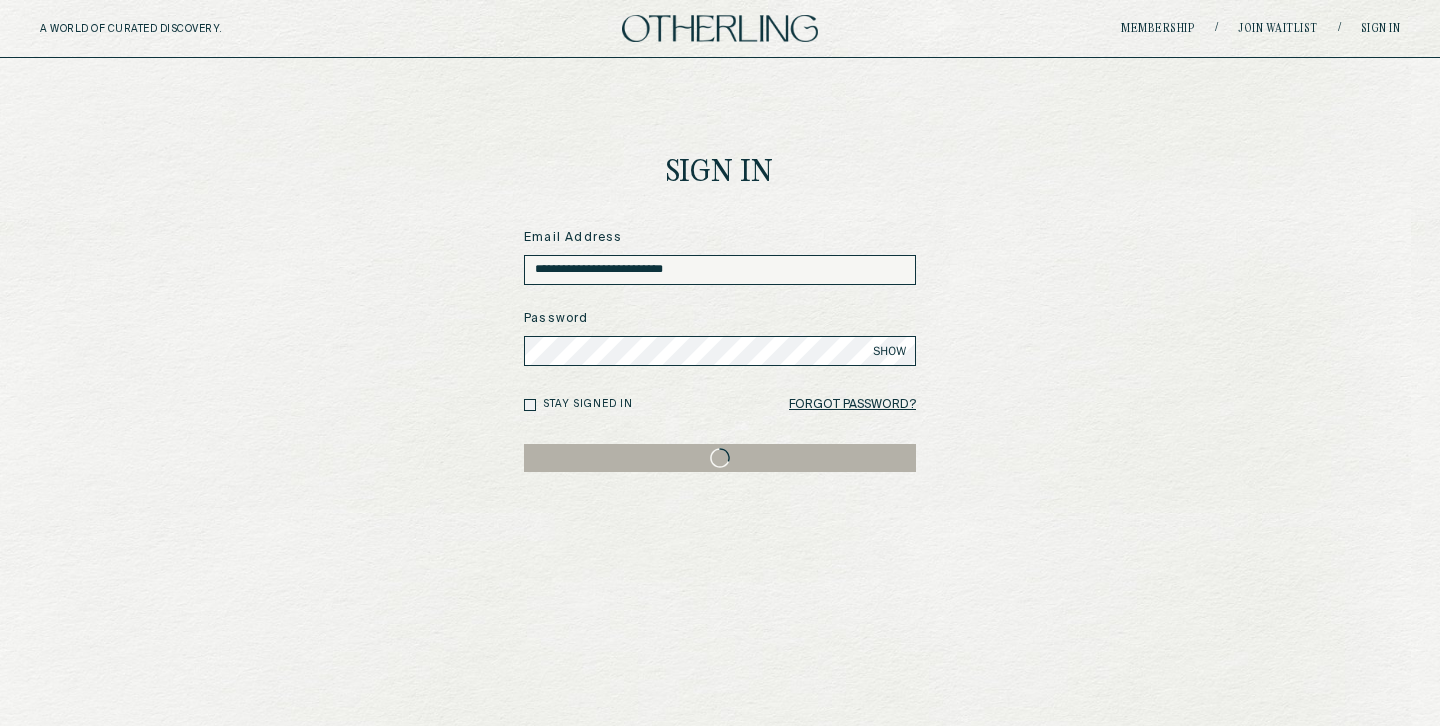 type 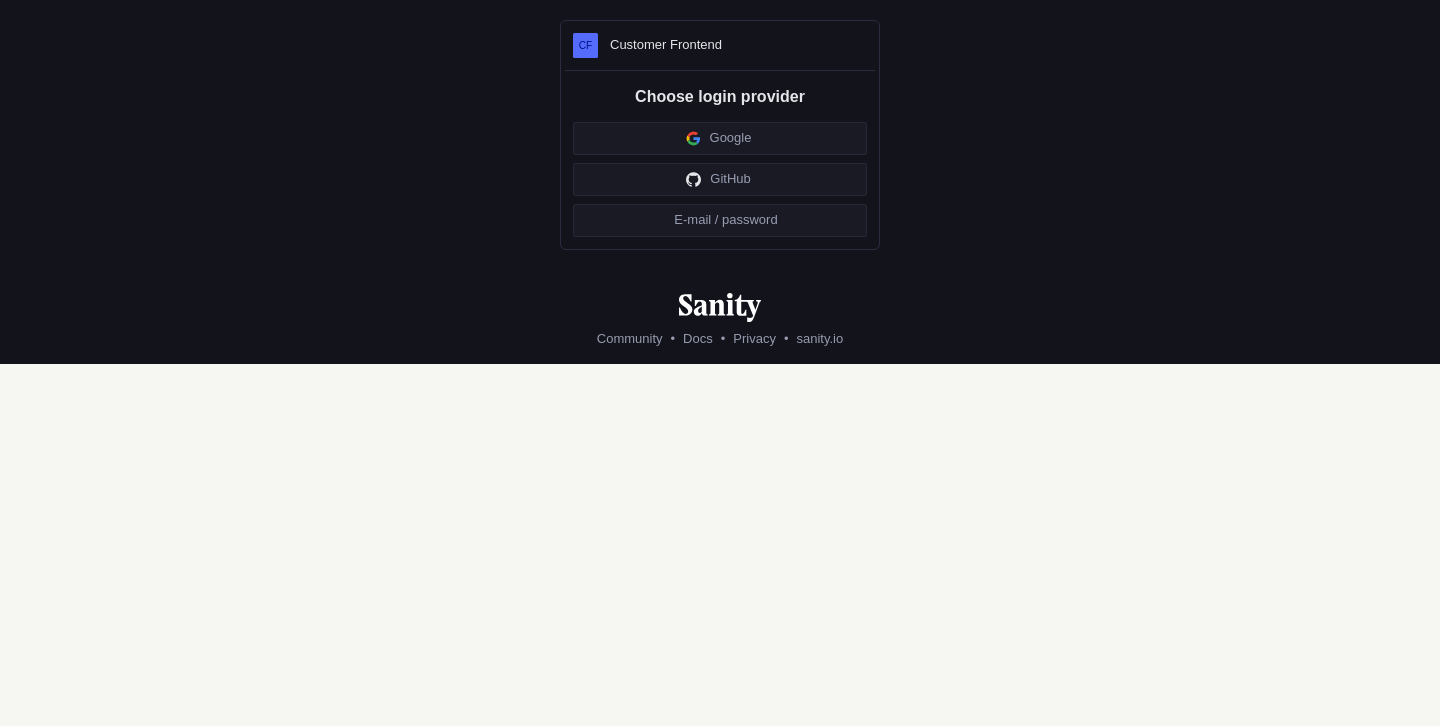 click on "E-mail / password" at bounding box center [720, 220] 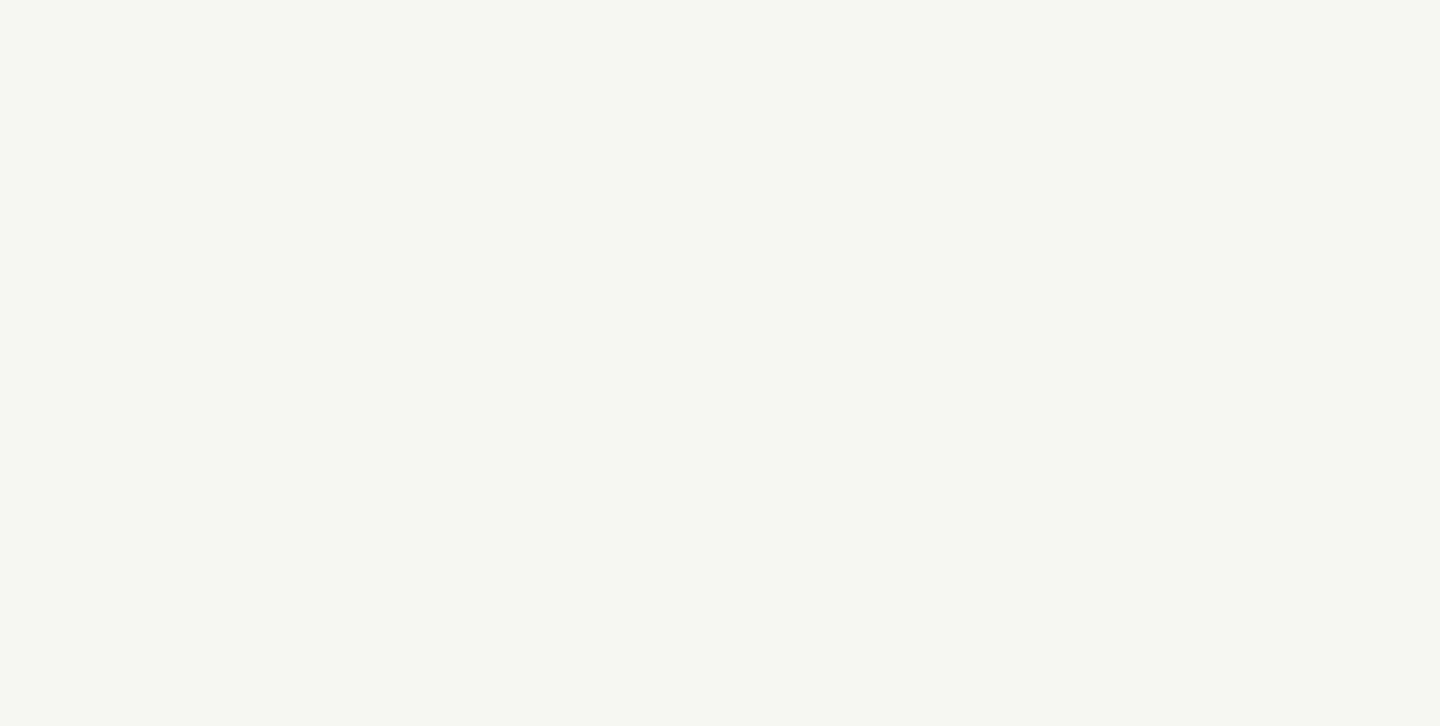 scroll, scrollTop: 0, scrollLeft: 0, axis: both 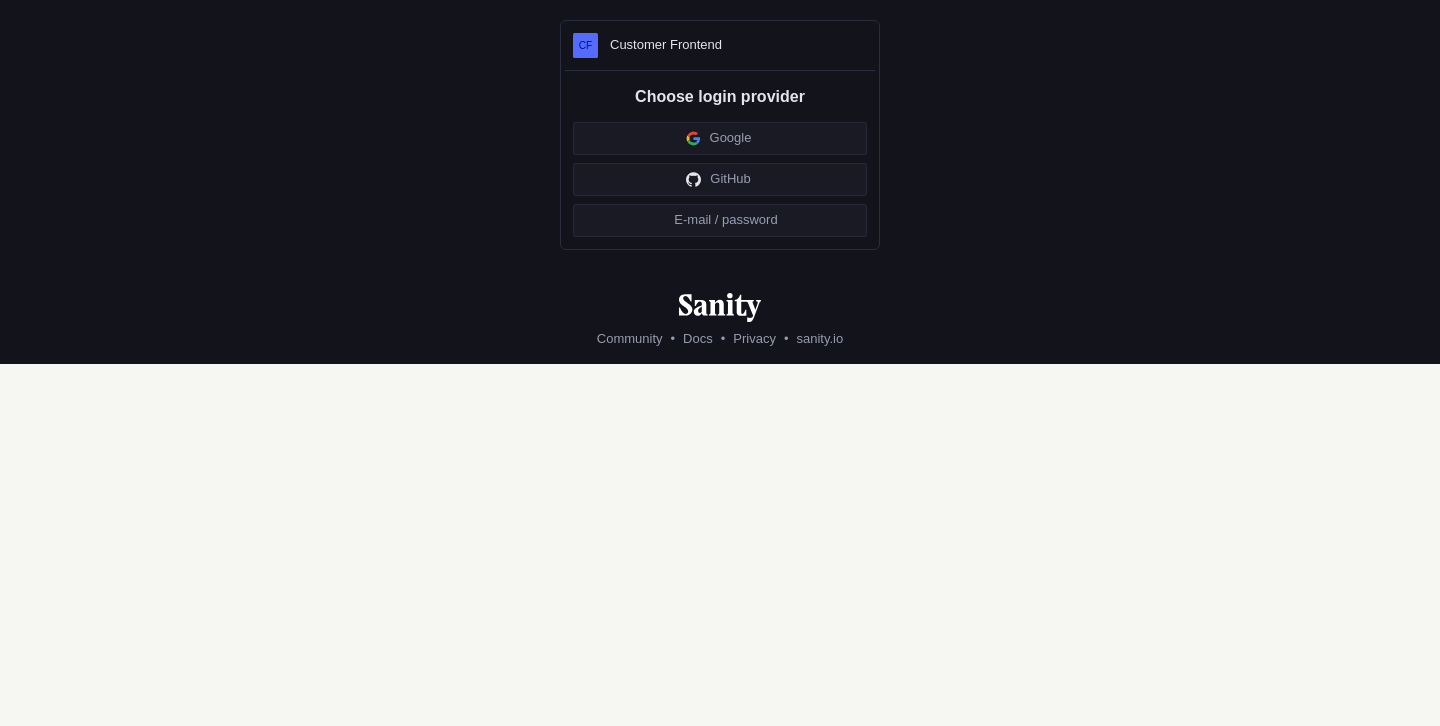 click on "Google" at bounding box center [720, 138] 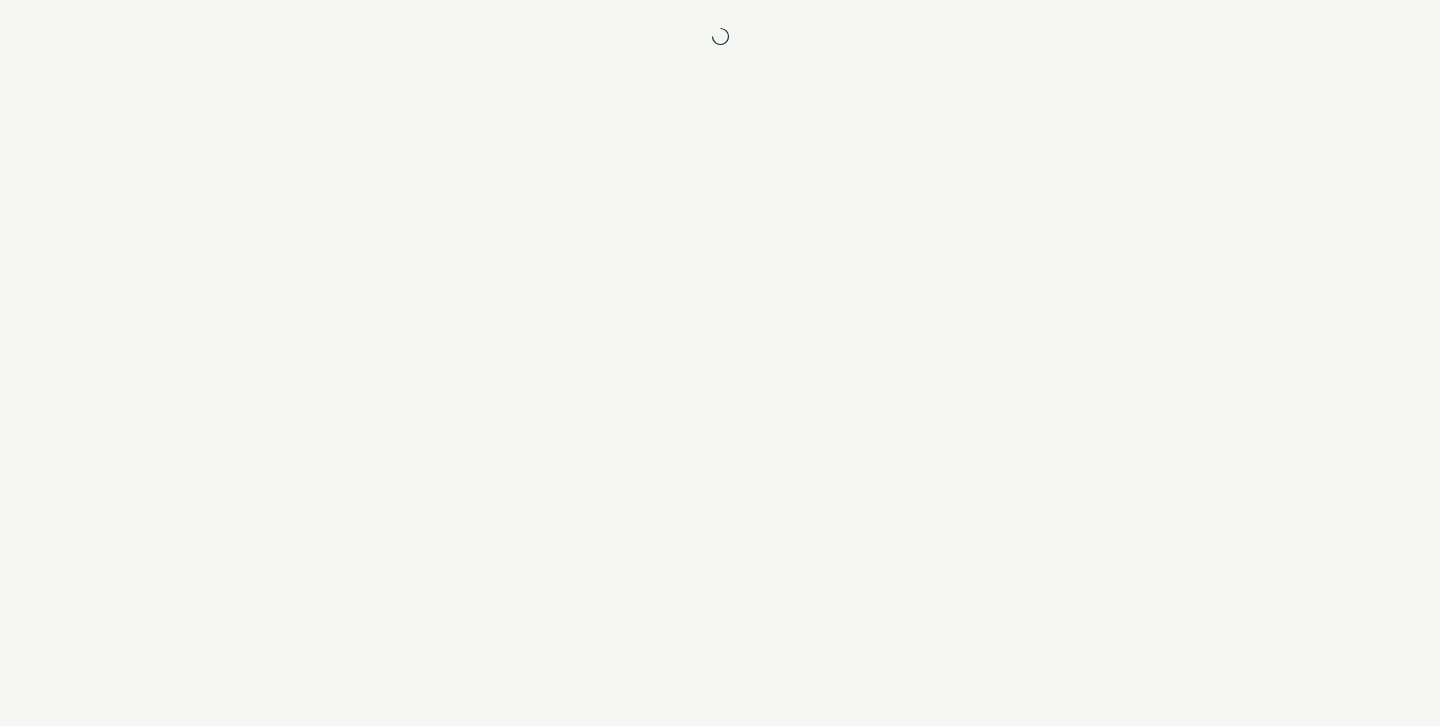 scroll, scrollTop: 0, scrollLeft: 0, axis: both 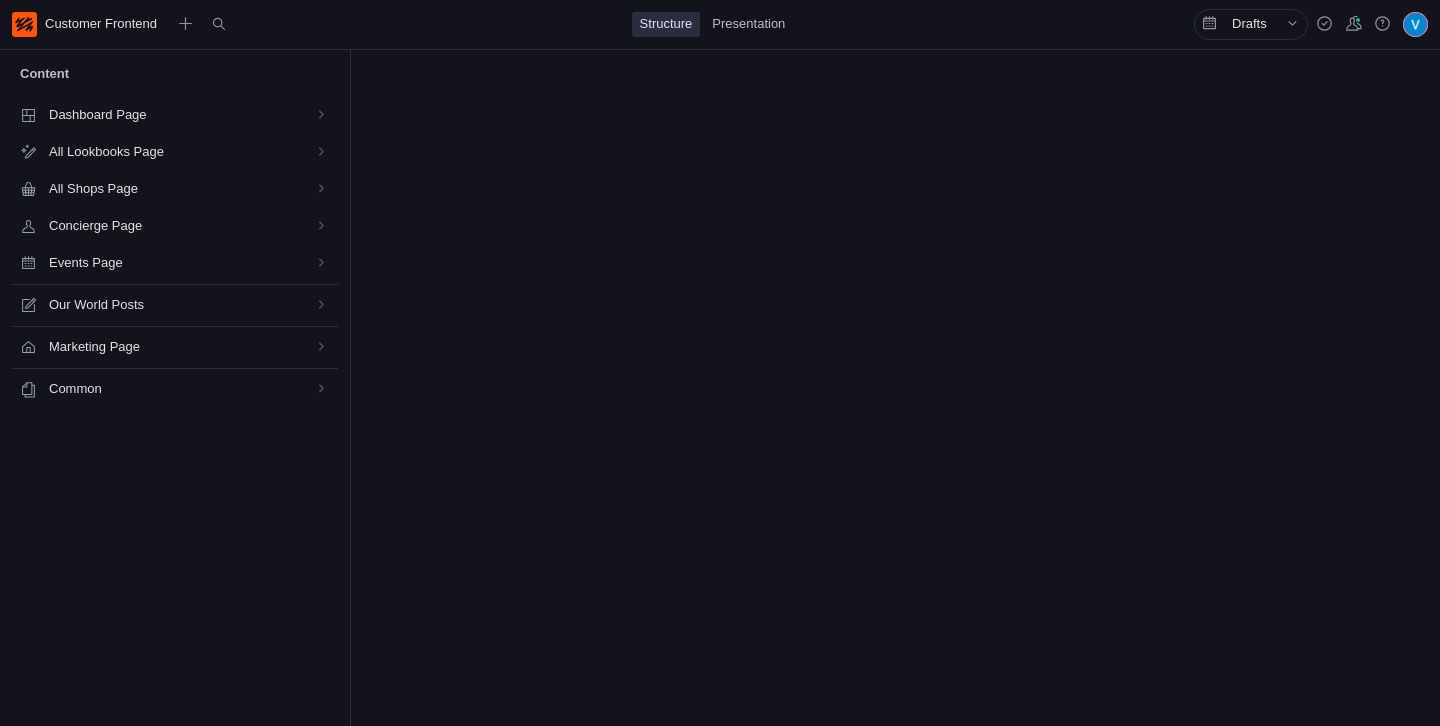 click on "Common" at bounding box center [173, 389] 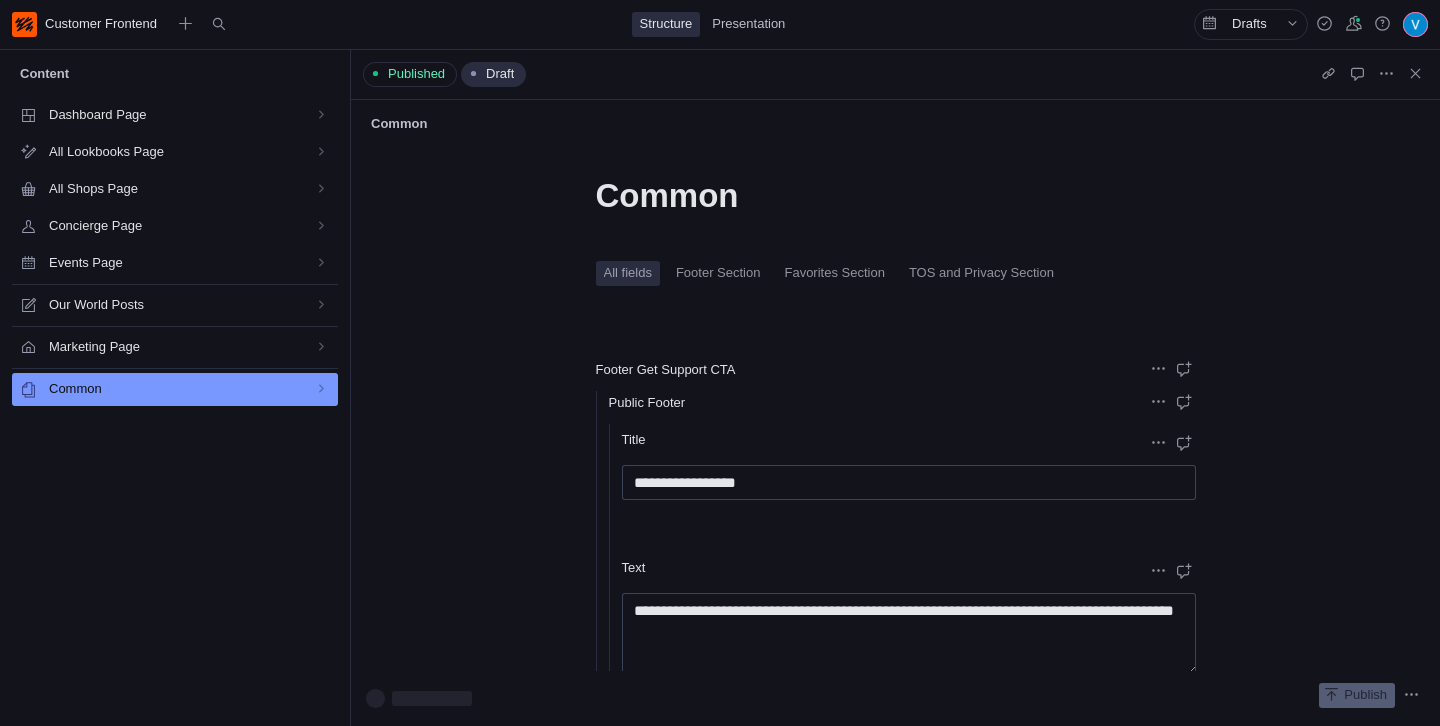 scroll, scrollTop: 103, scrollLeft: 0, axis: vertical 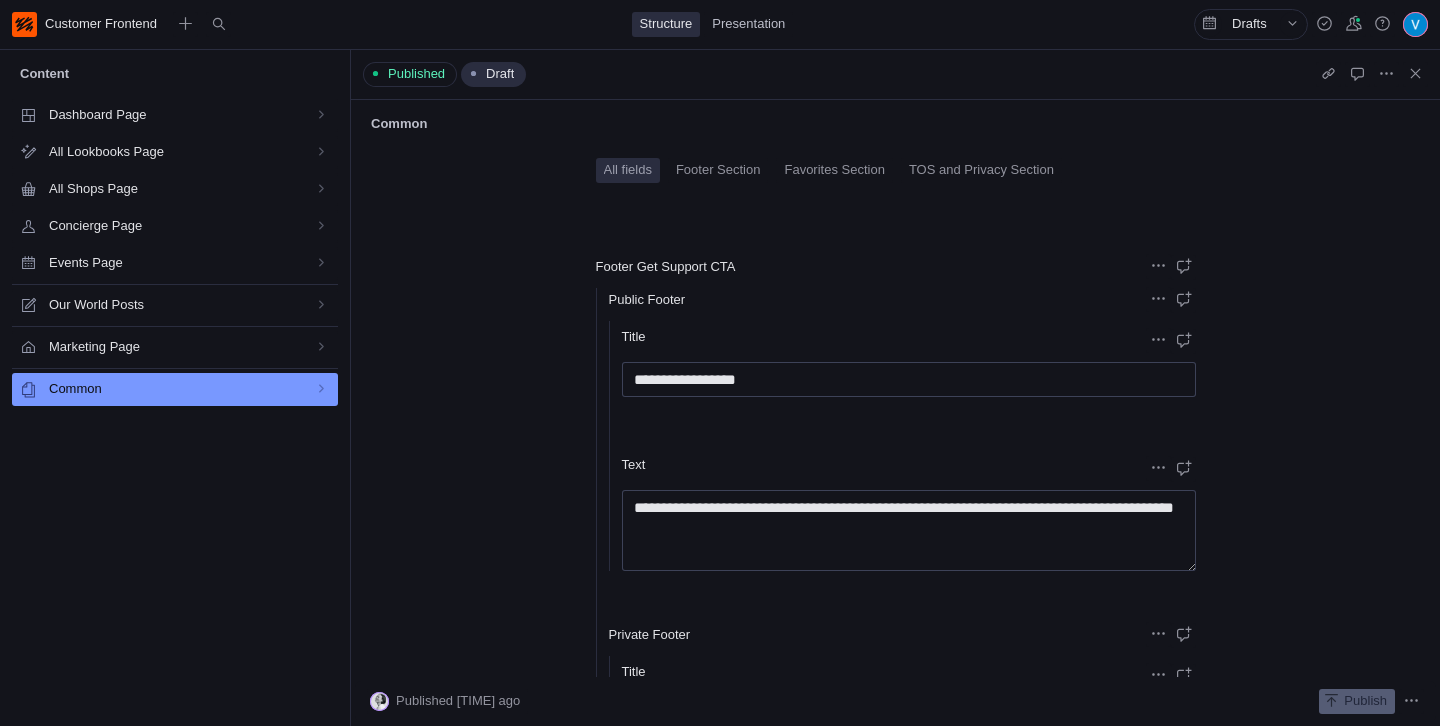click on "TOS and Privacy Section" at bounding box center (981, 170) 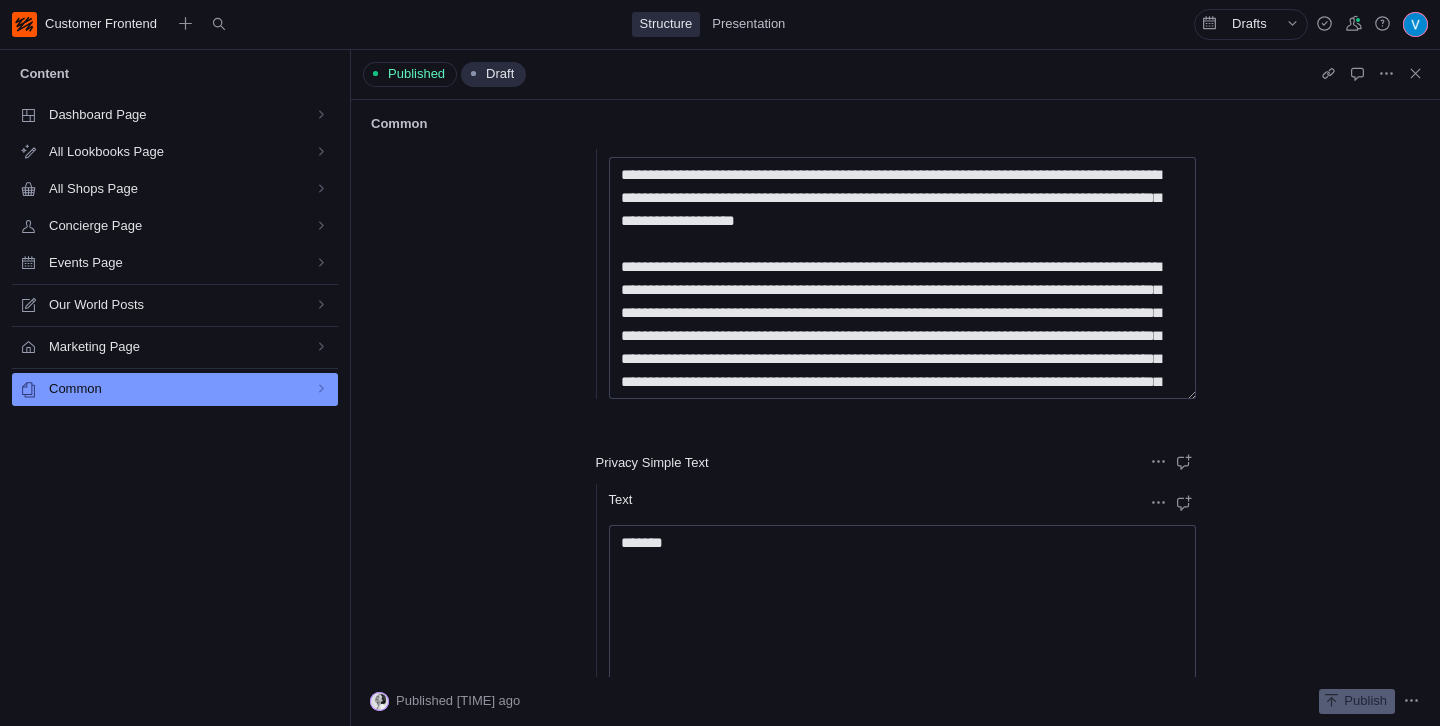 scroll, scrollTop: 381, scrollLeft: 0, axis: vertical 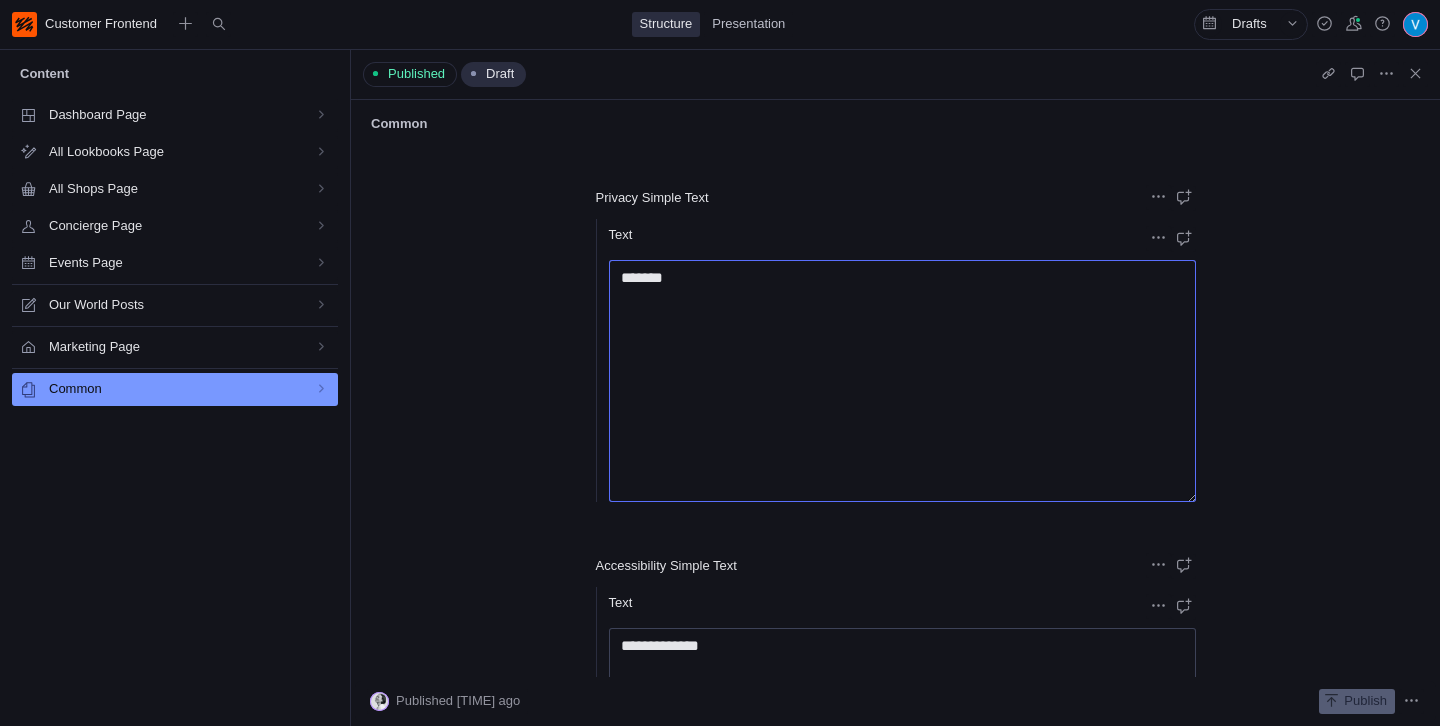 click on "*******" at bounding box center [902, 381] 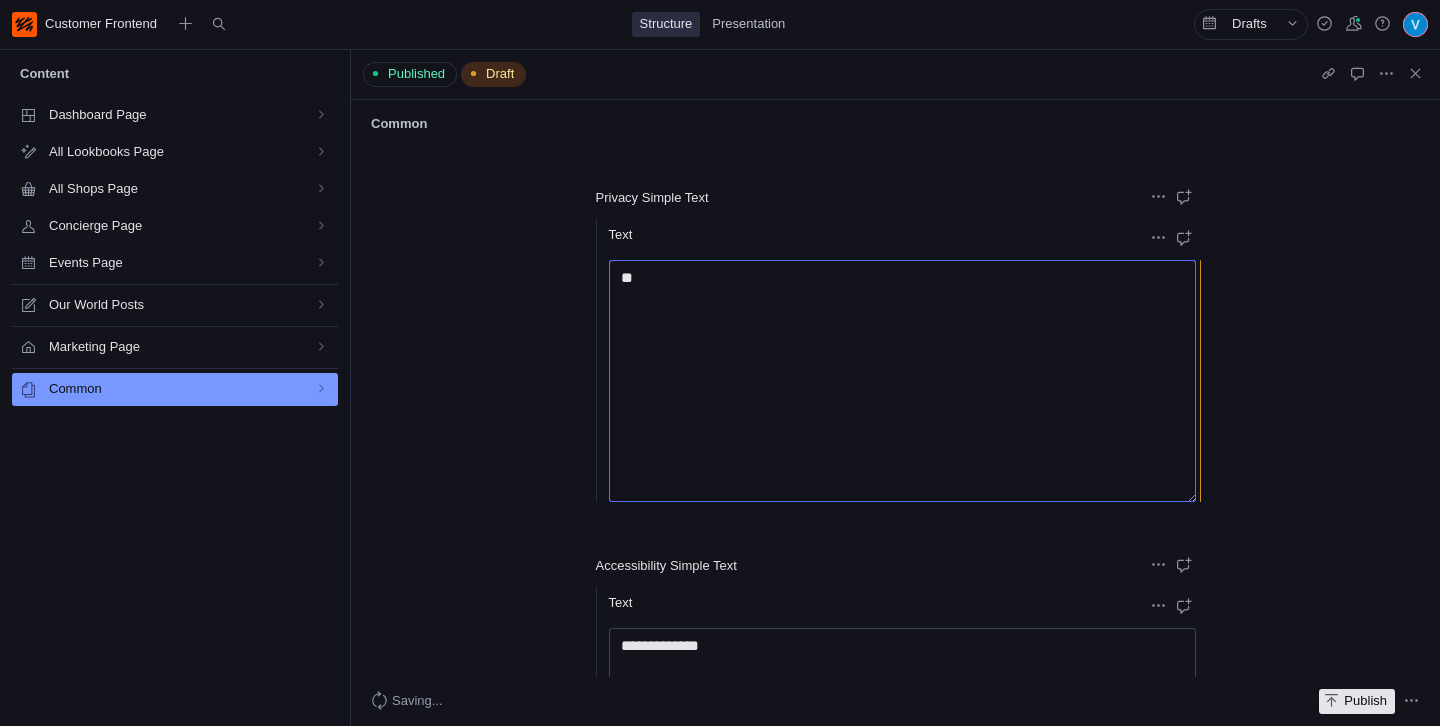 type on "*" 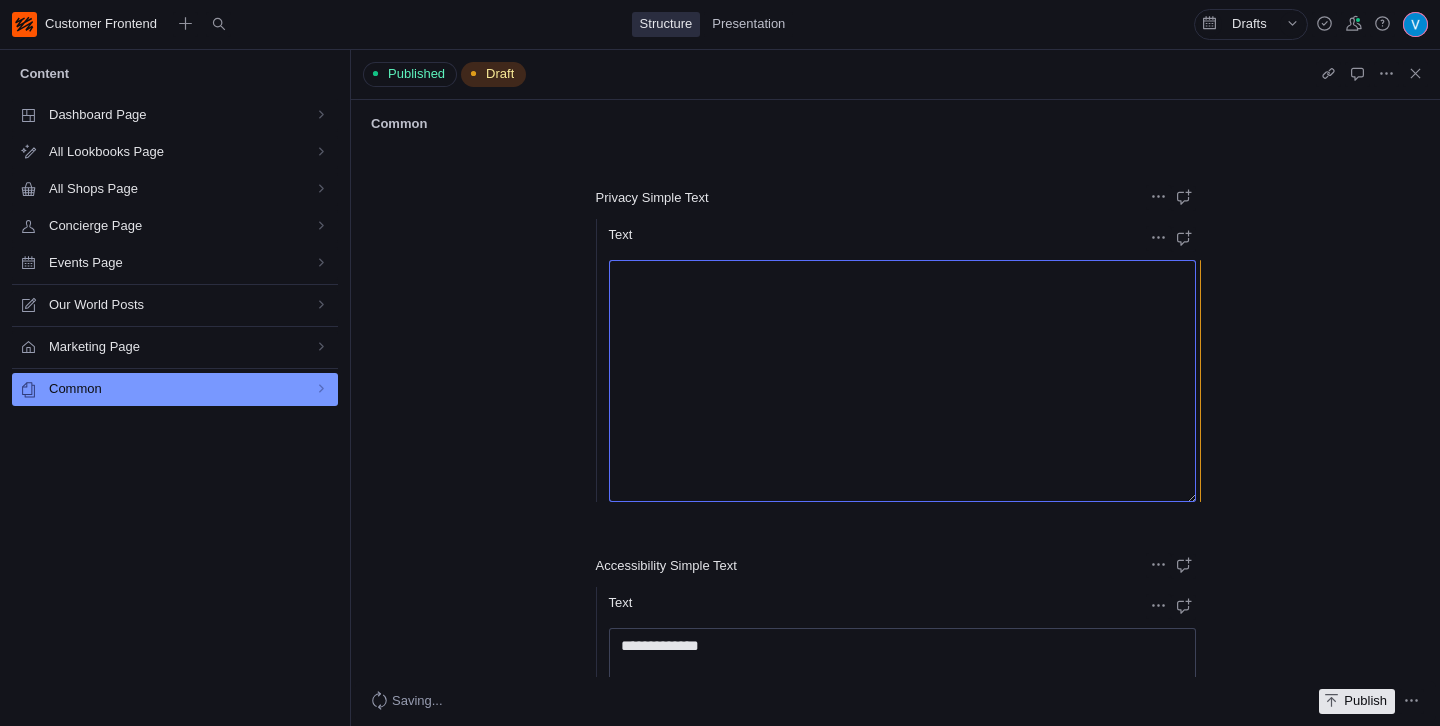 paste on "**********" 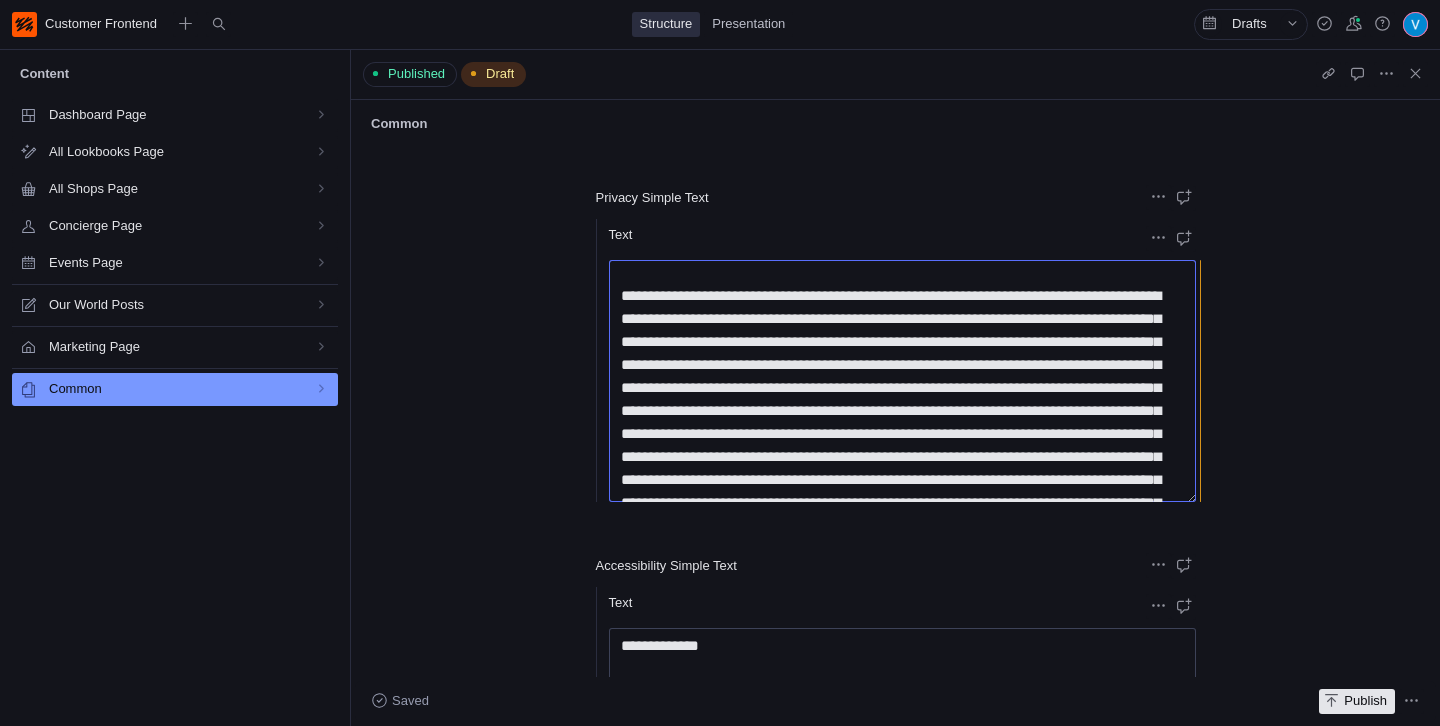 scroll, scrollTop: 0, scrollLeft: 0, axis: both 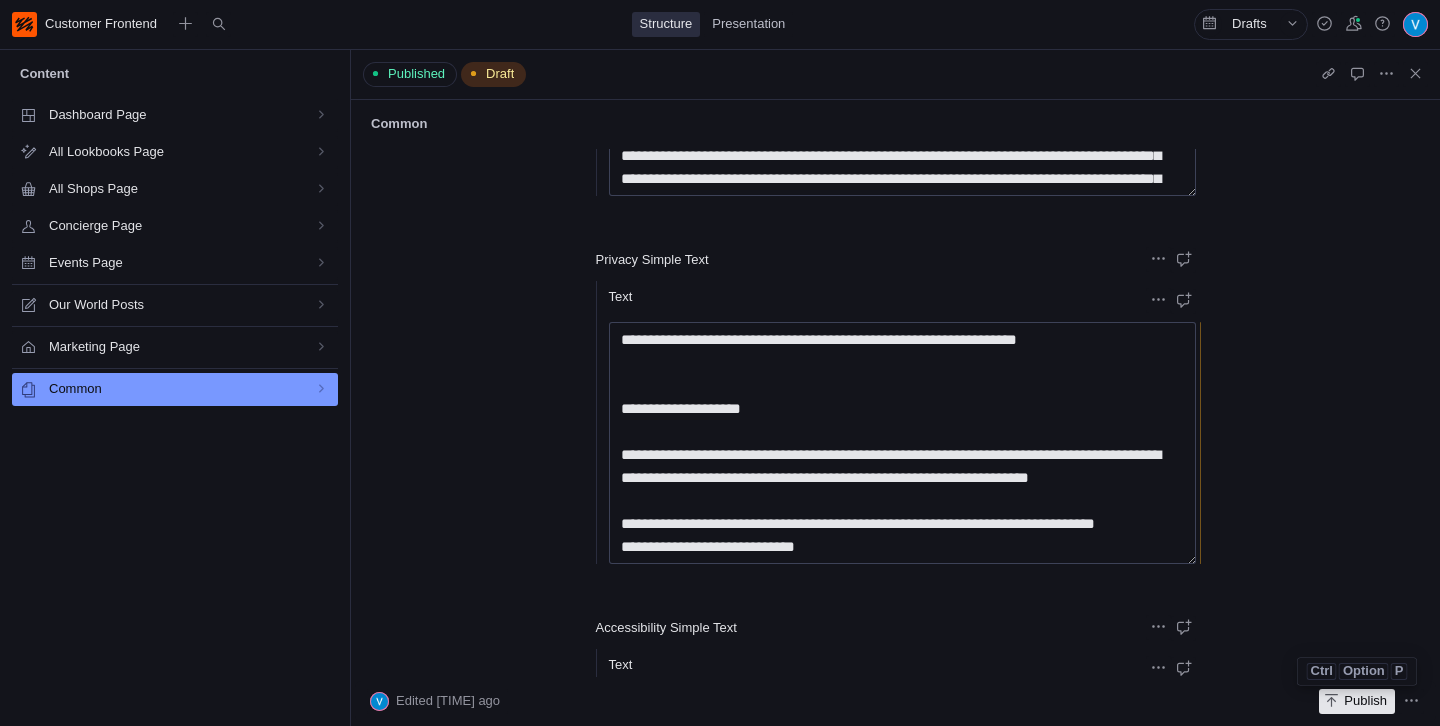 click on "Publish" at bounding box center (1365, 701) 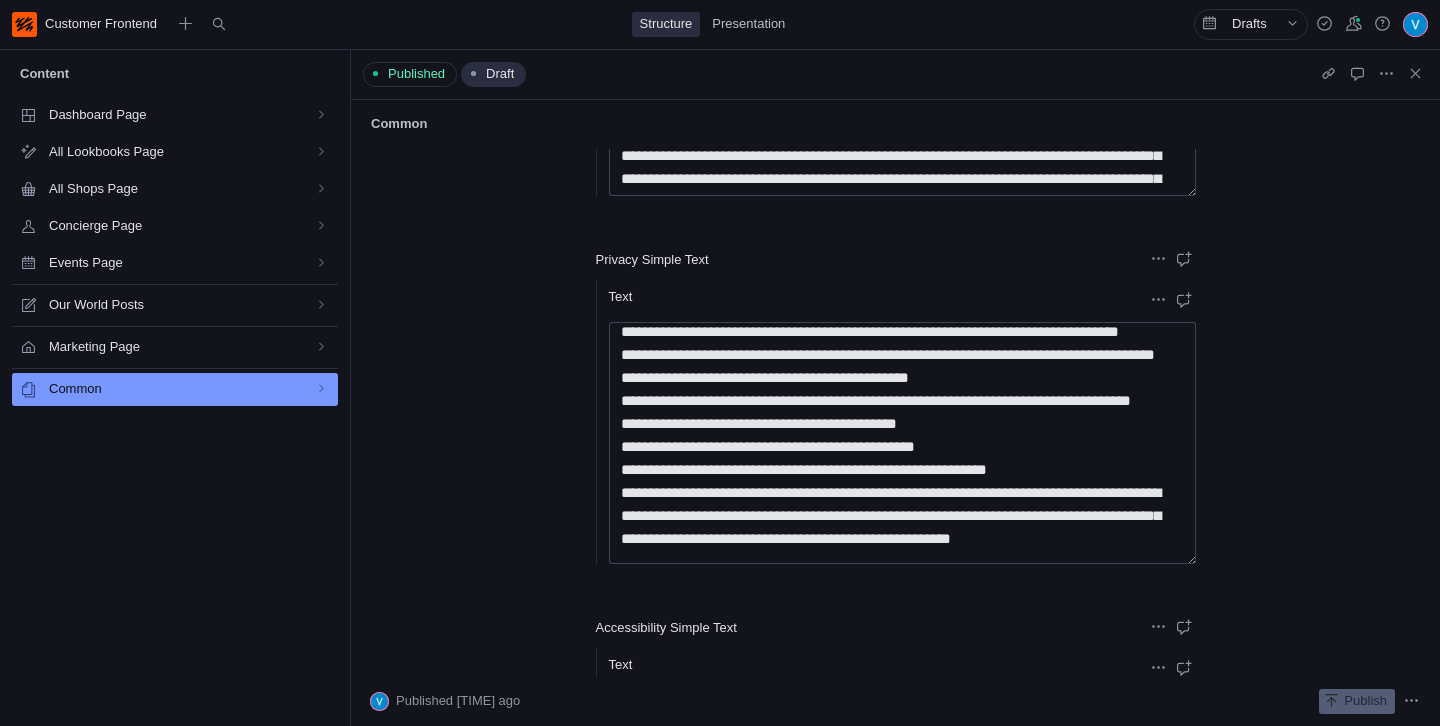scroll, scrollTop: 545, scrollLeft: 0, axis: vertical 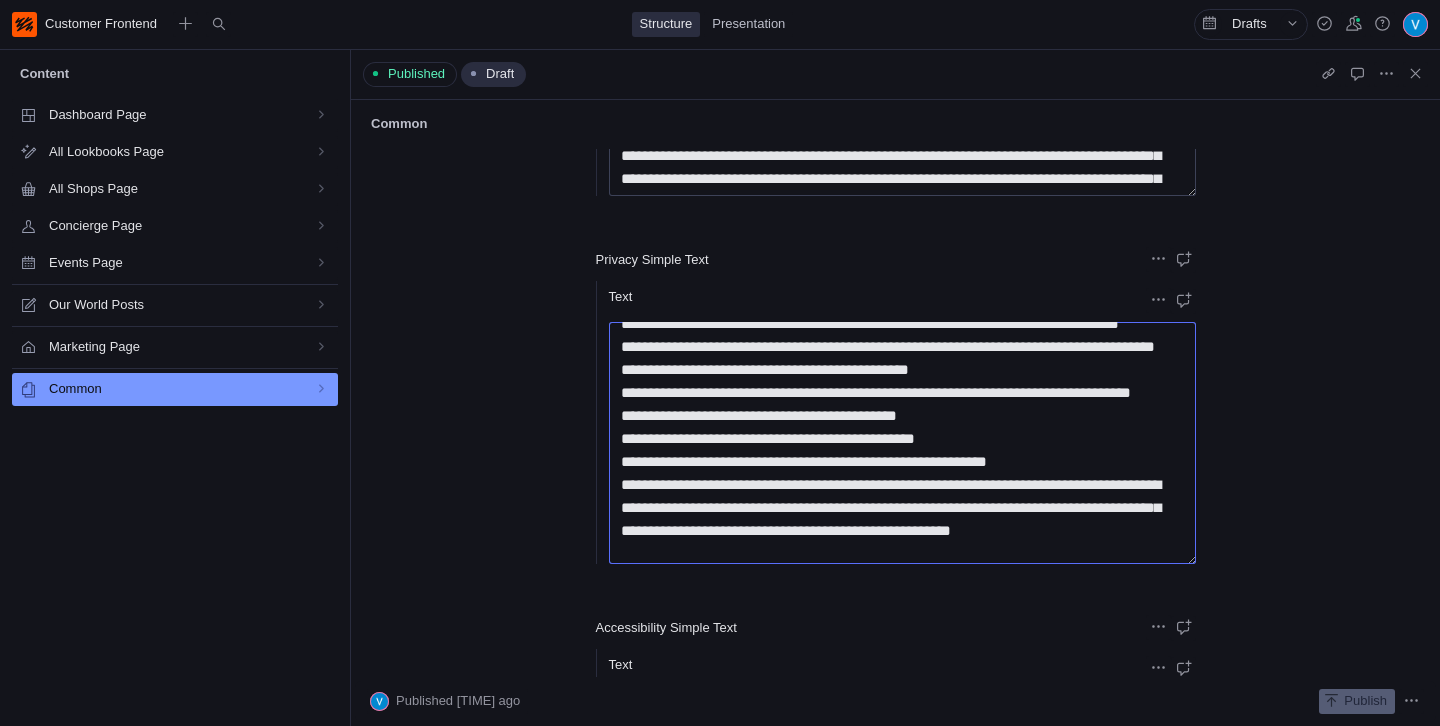 click on "Text" at bounding box center [902, 443] 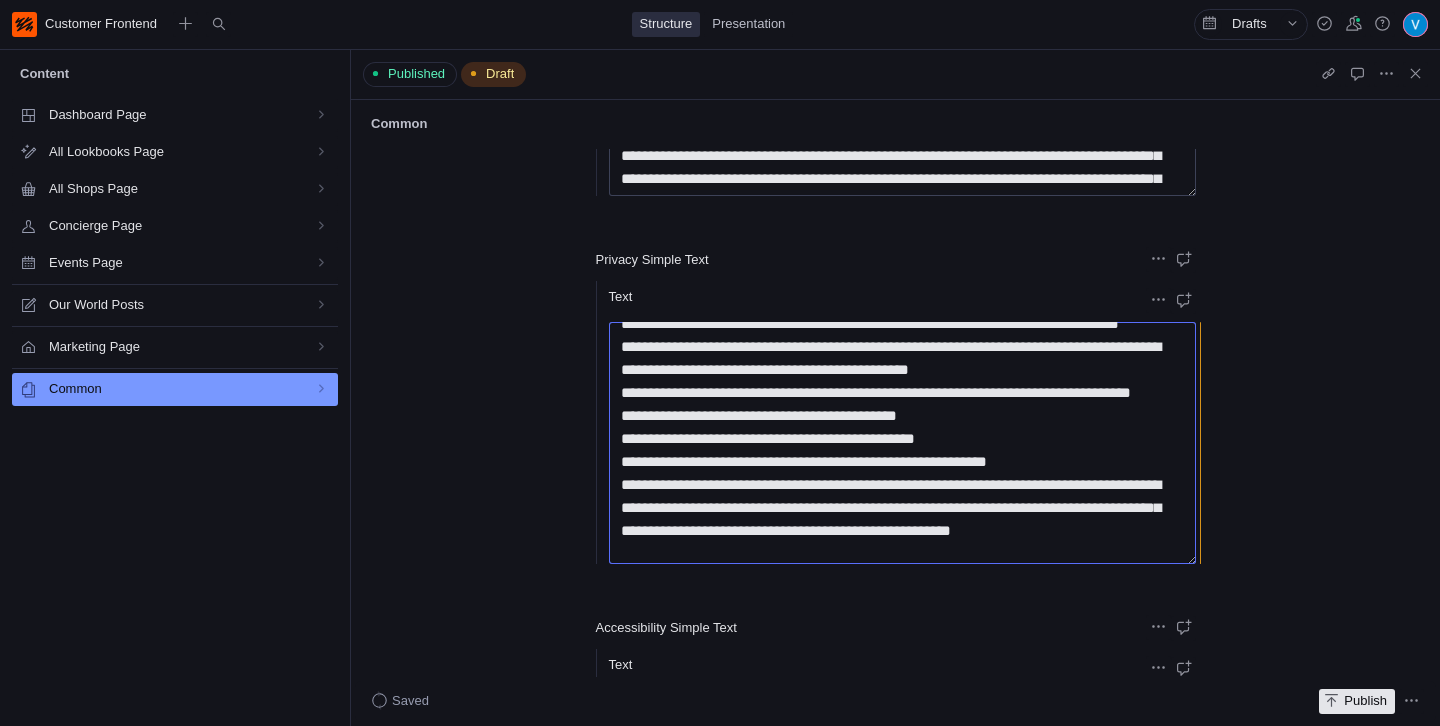 click on "Text" at bounding box center [902, 443] 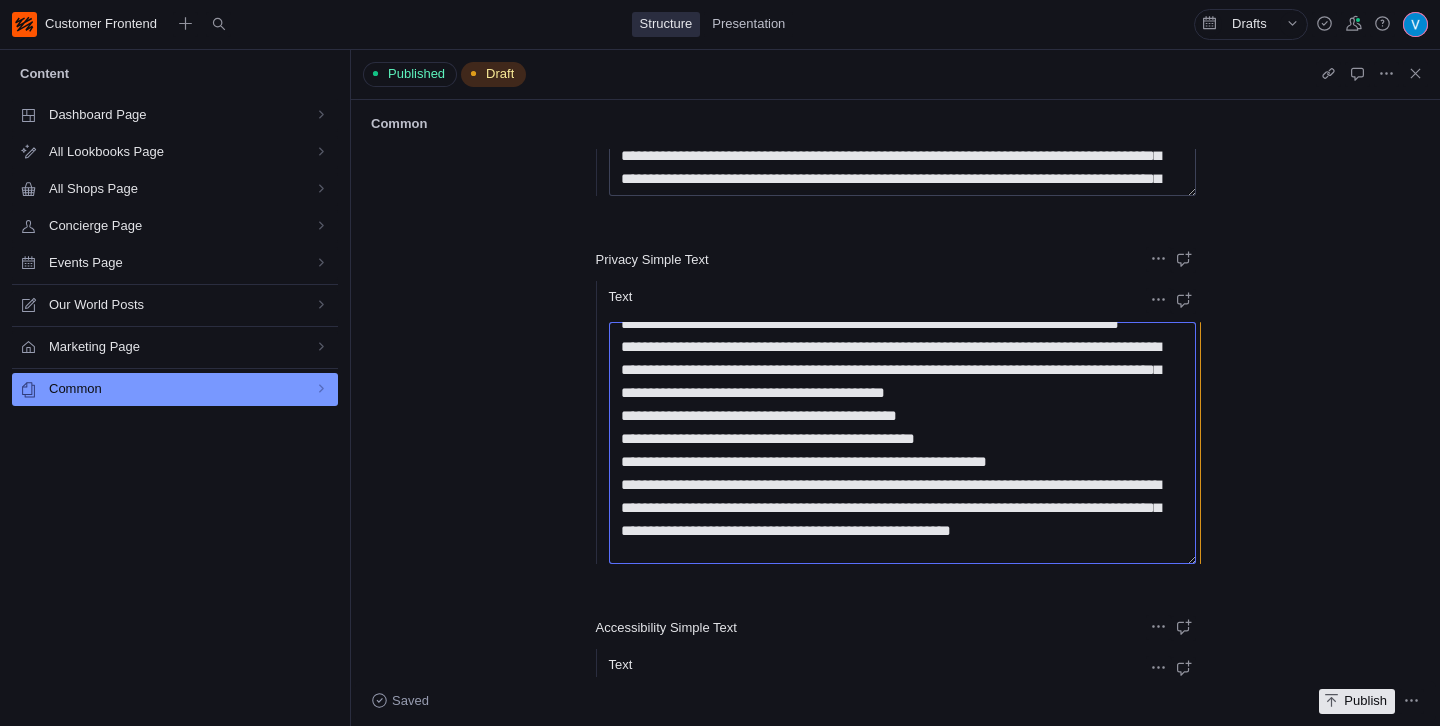 click on "Text" at bounding box center [902, 443] 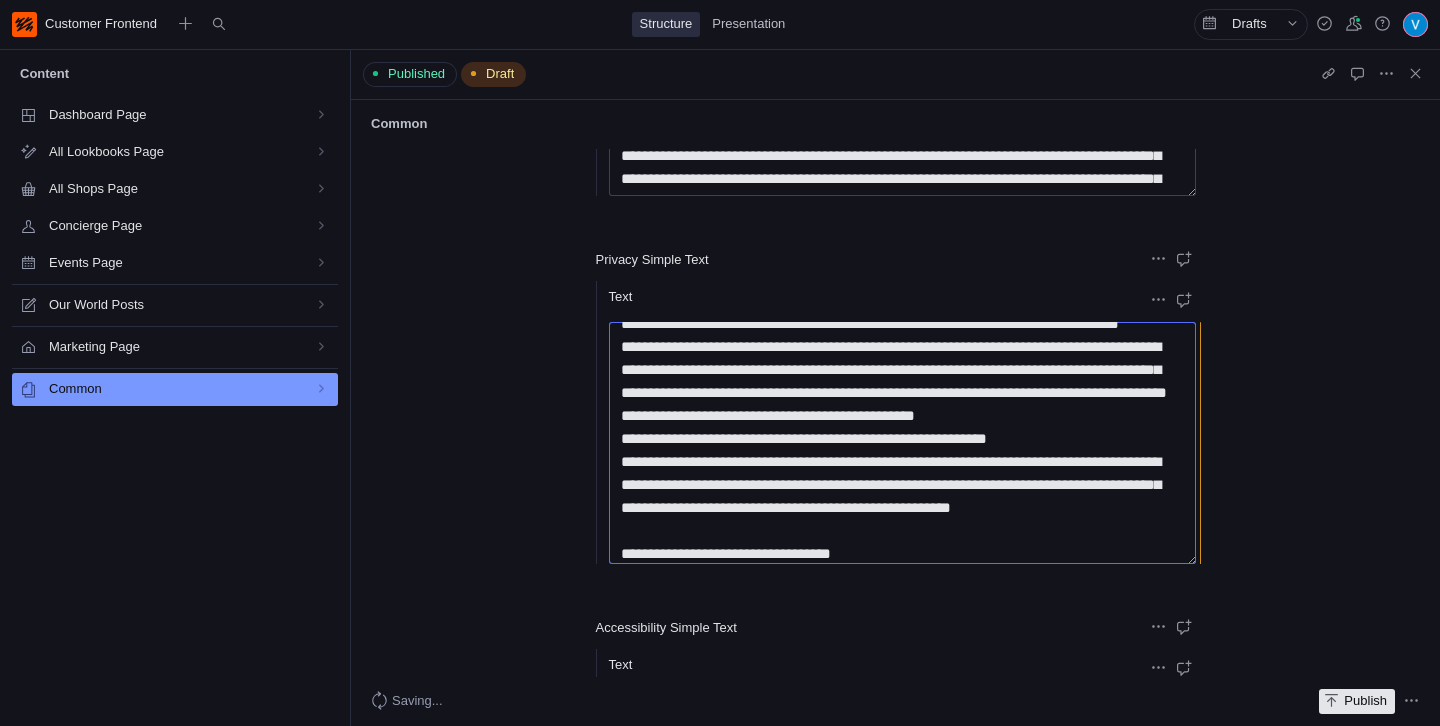 click on "Text" at bounding box center [902, 443] 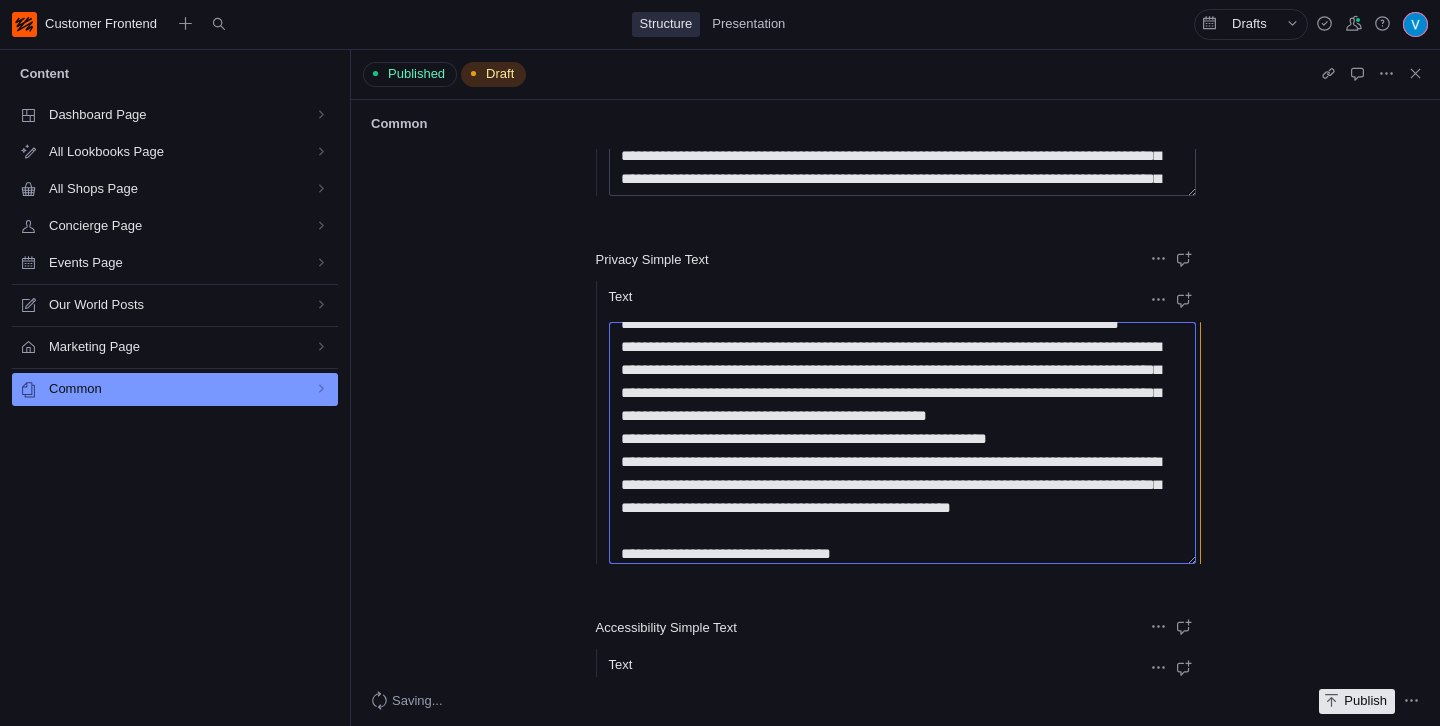 scroll, scrollTop: 582, scrollLeft: 0, axis: vertical 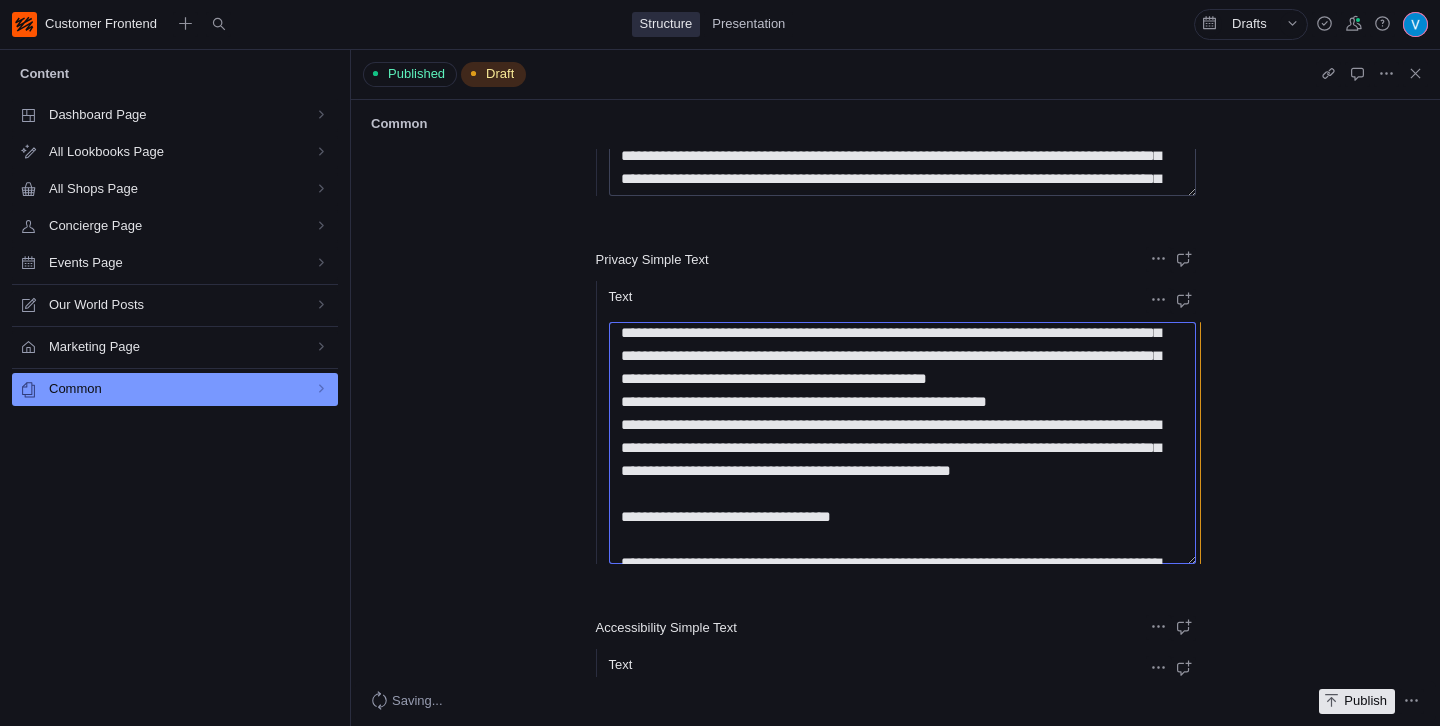 click on "Text" at bounding box center [902, 443] 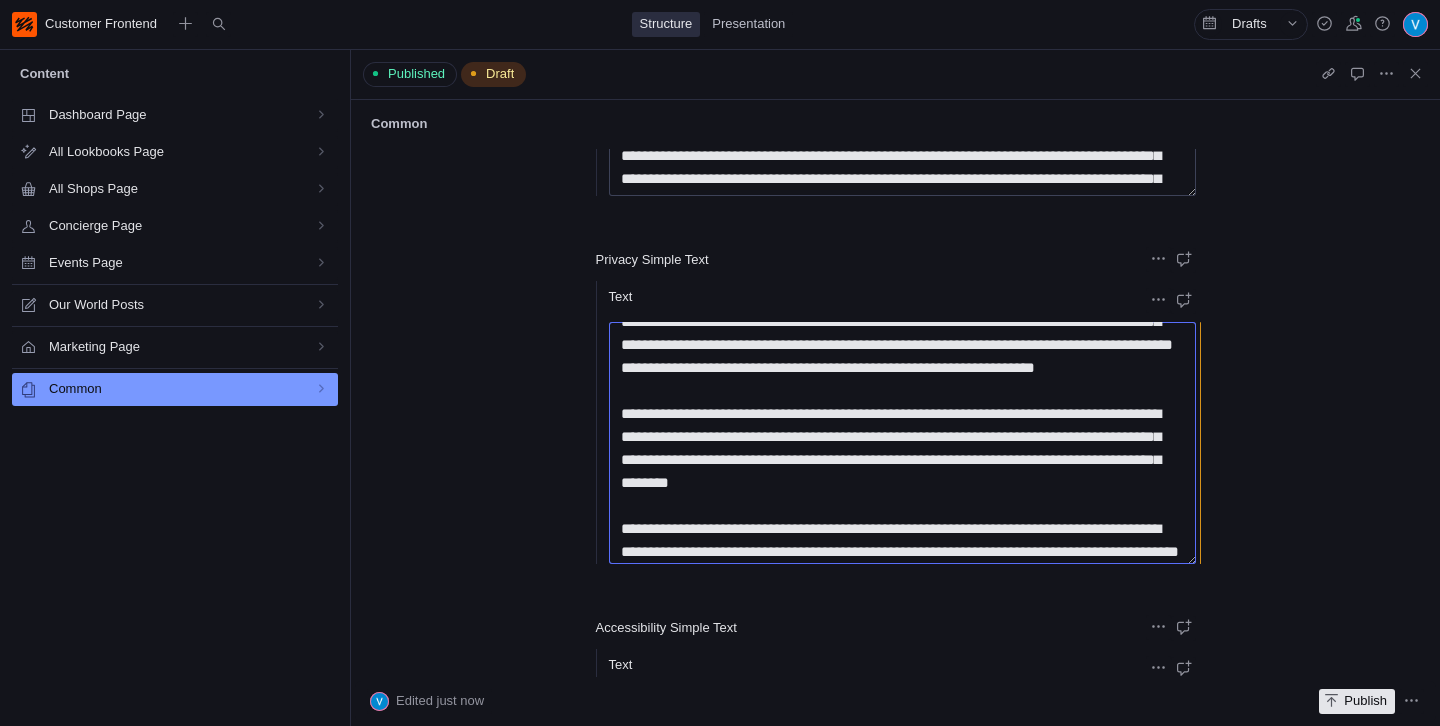 scroll, scrollTop: 1015, scrollLeft: 0, axis: vertical 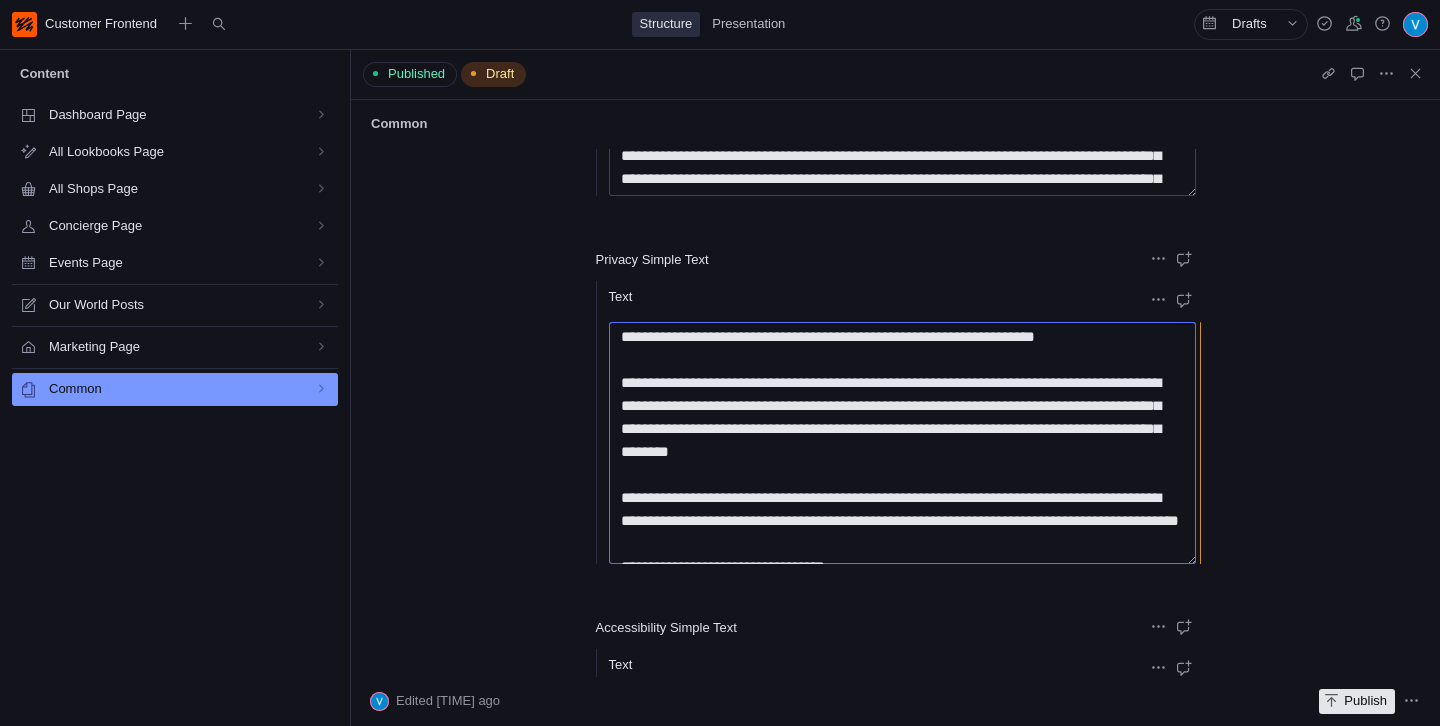 click on "Text" at bounding box center (902, 443) 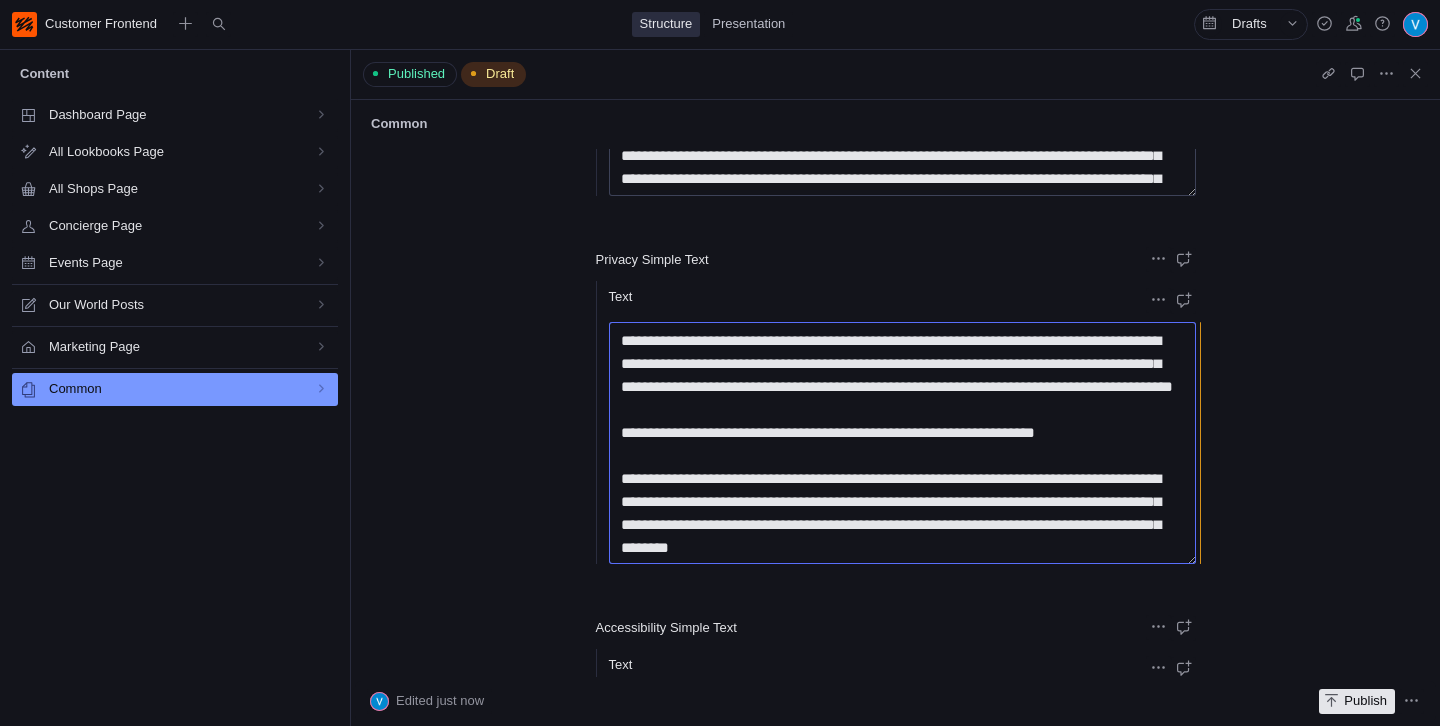 scroll, scrollTop: 945, scrollLeft: 0, axis: vertical 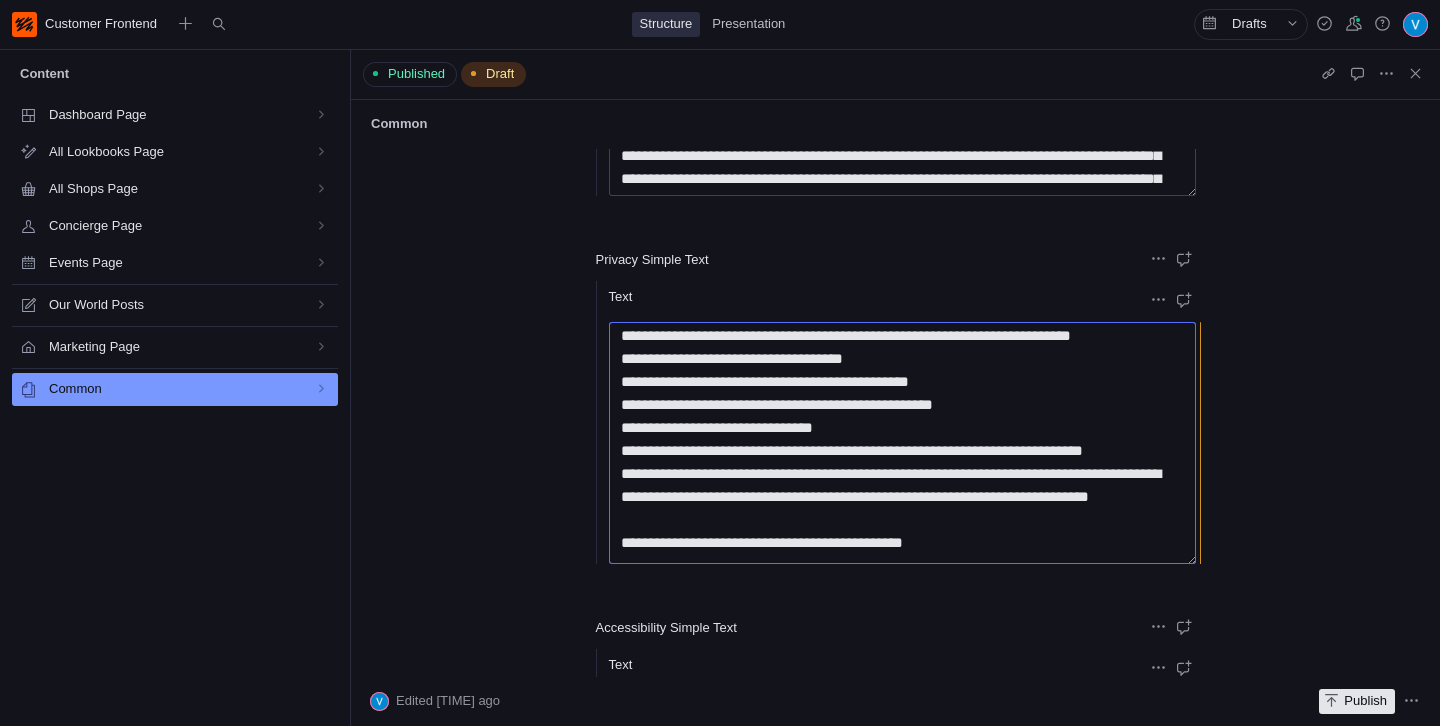 click on "Text" at bounding box center (902, 443) 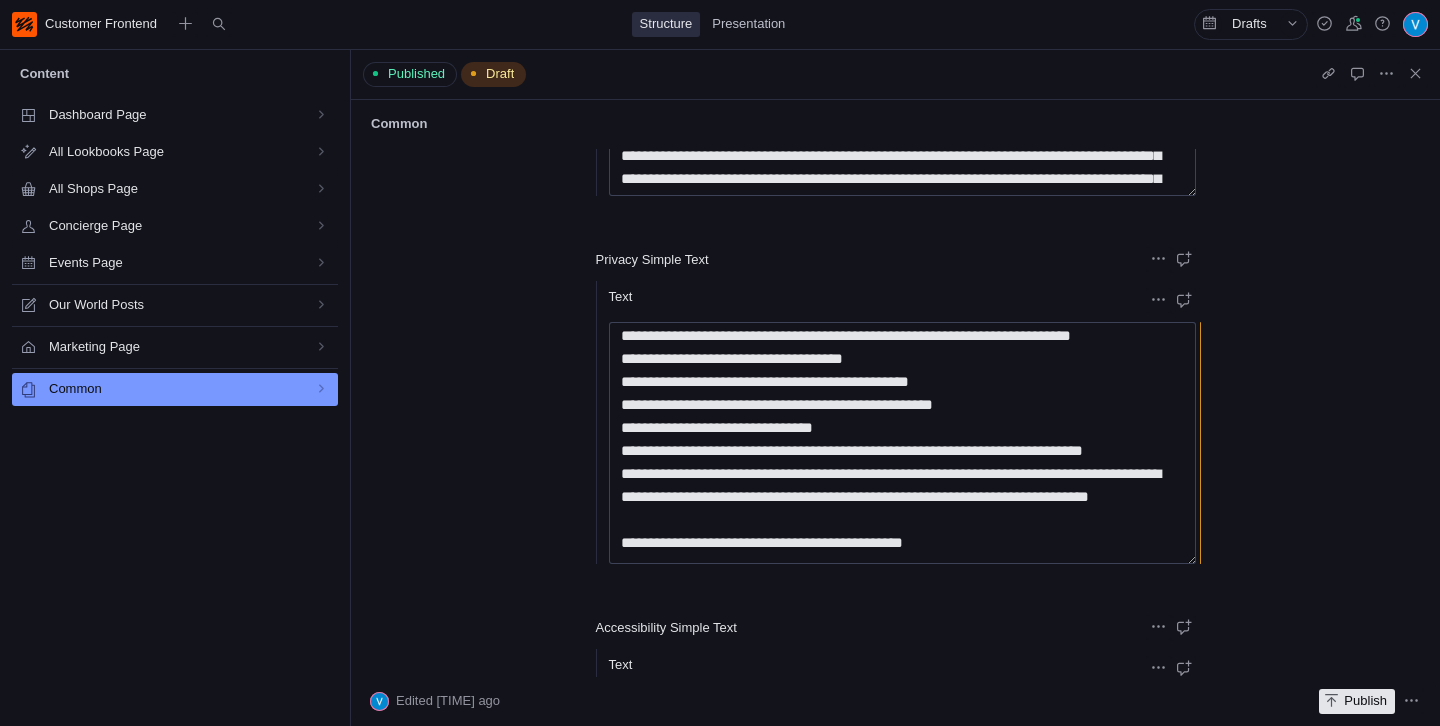 click 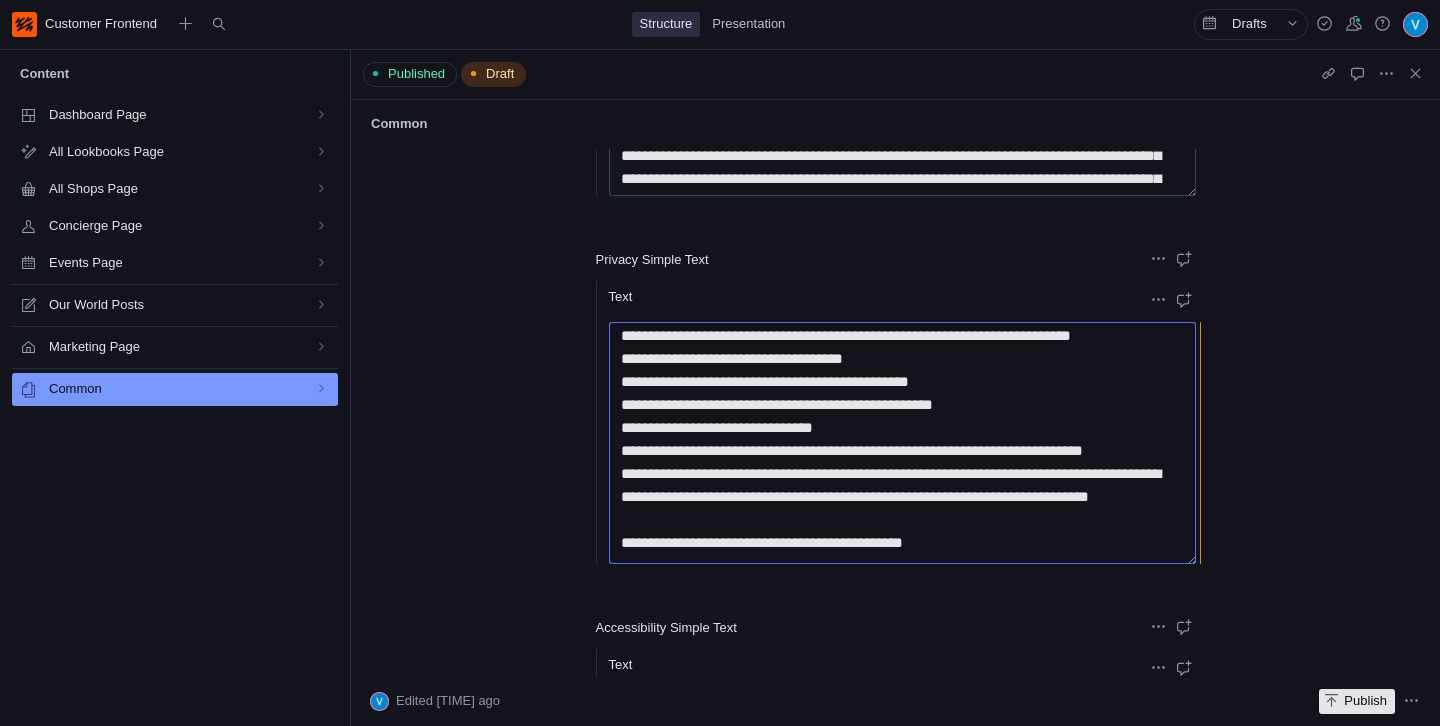 click on "Text" at bounding box center (902, 443) 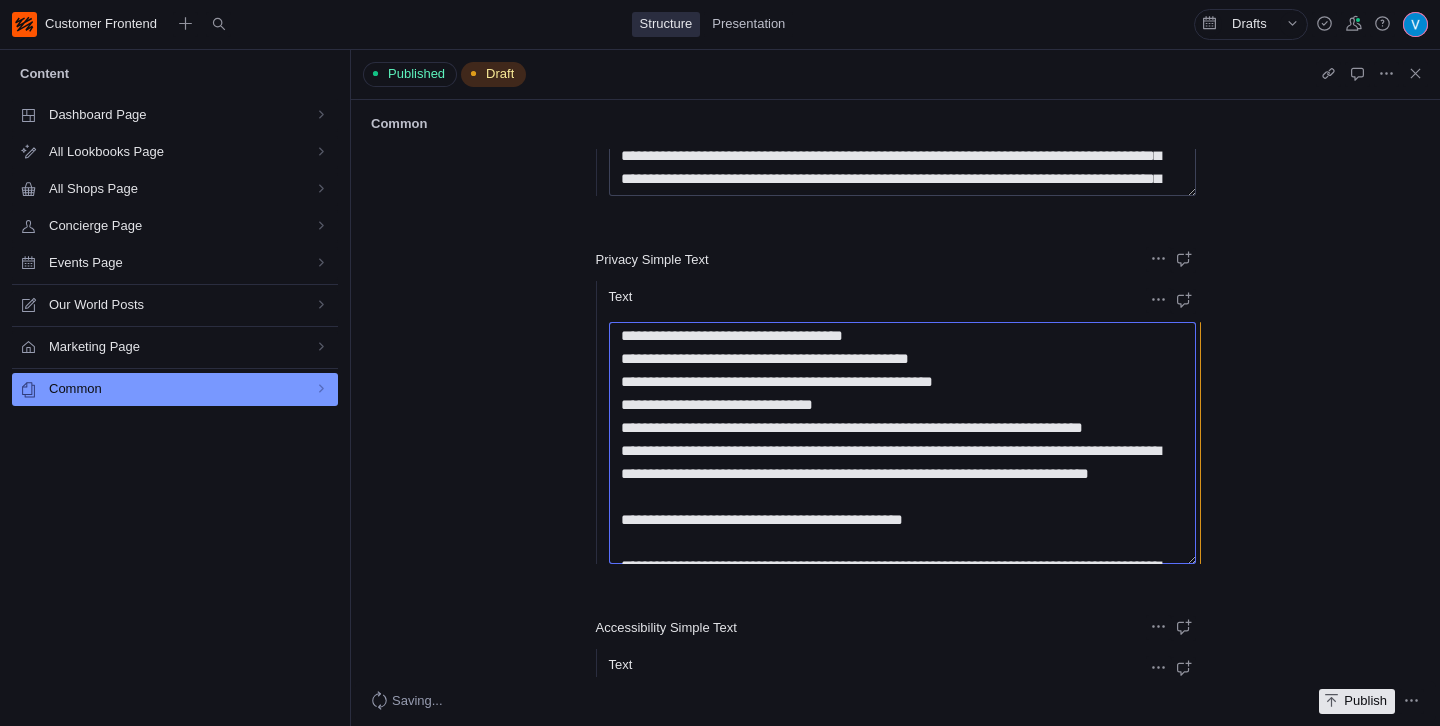 click on "Text" at bounding box center [902, 443] 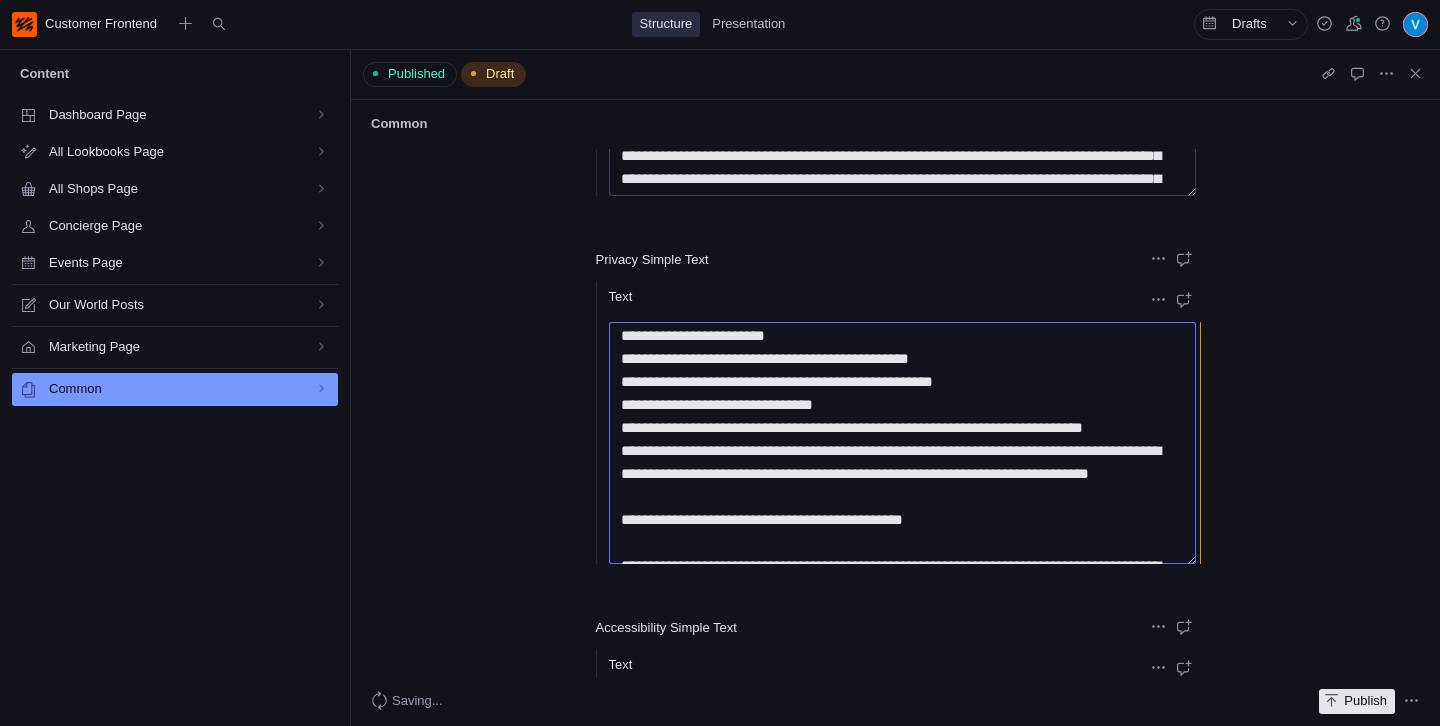 click on "Text" at bounding box center [902, 443] 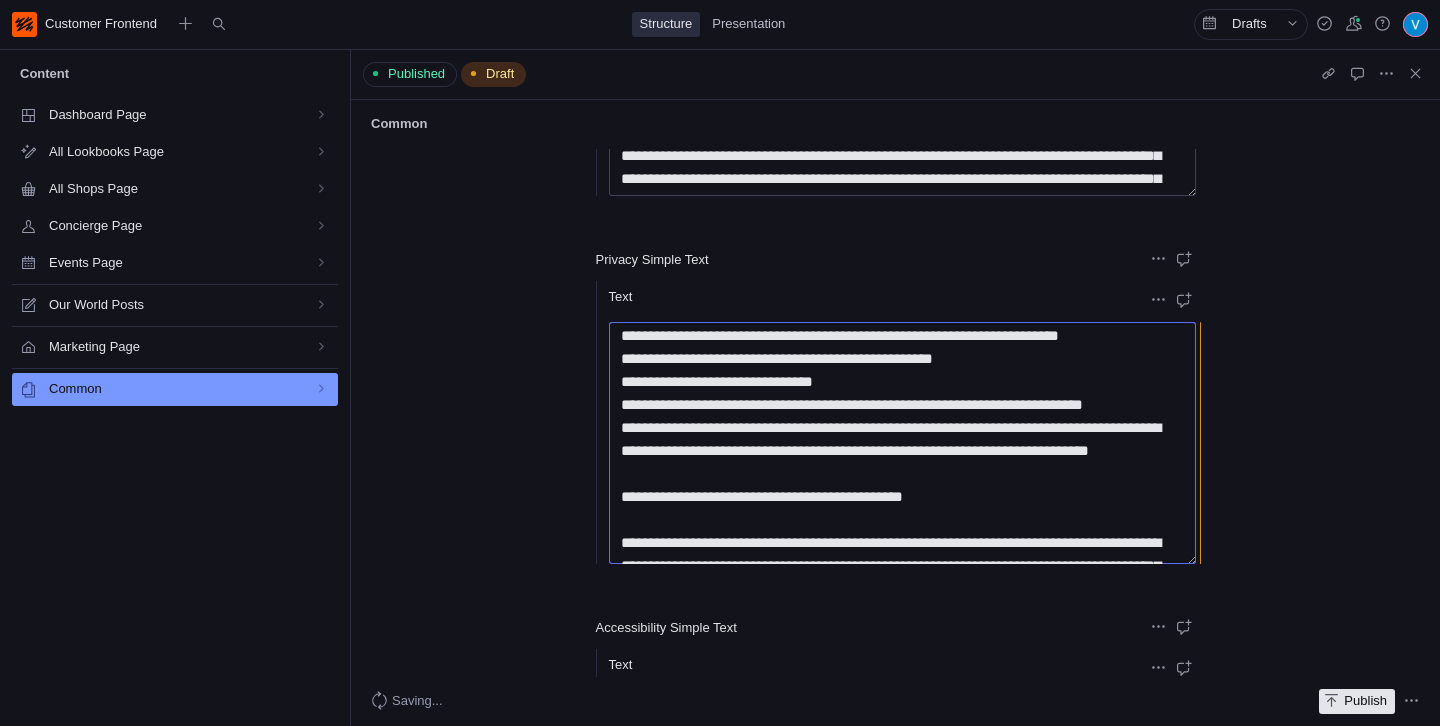 click on "Text" at bounding box center [902, 443] 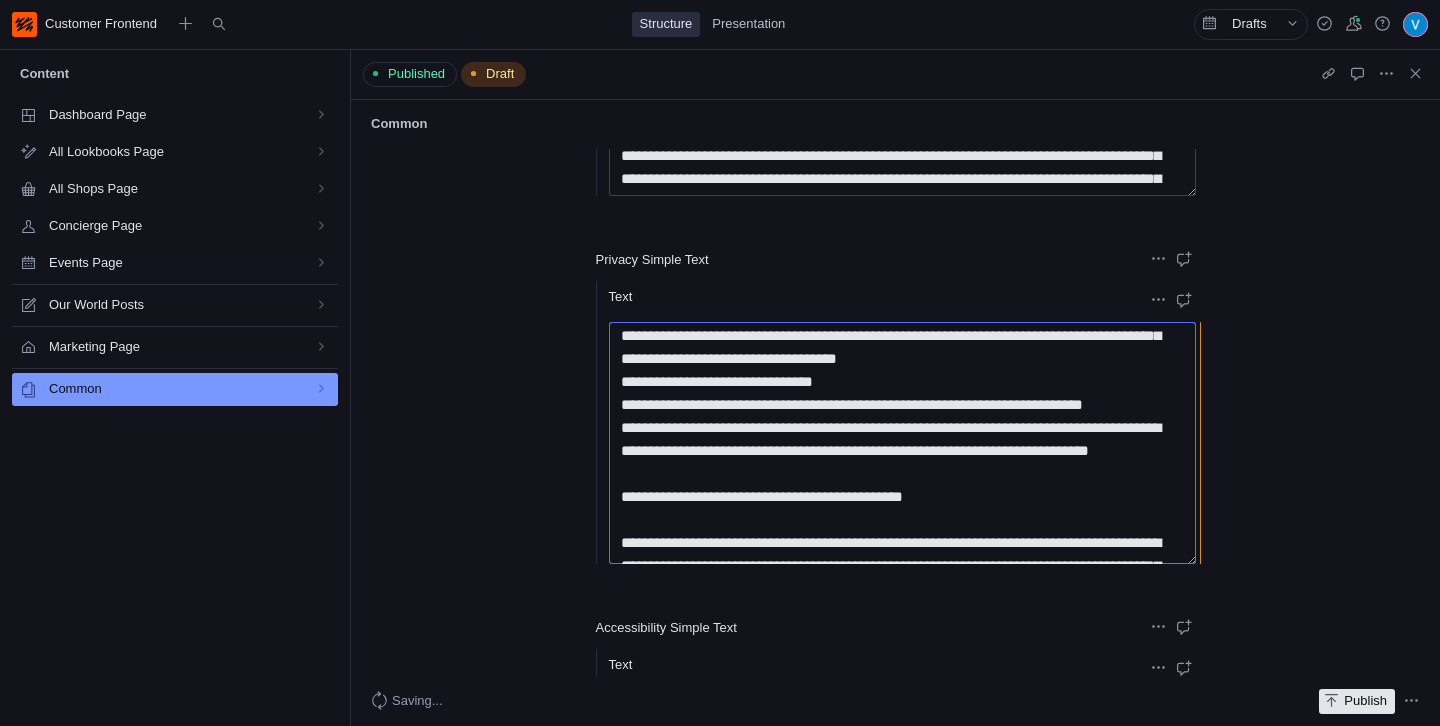 scroll, scrollTop: 1508, scrollLeft: 0, axis: vertical 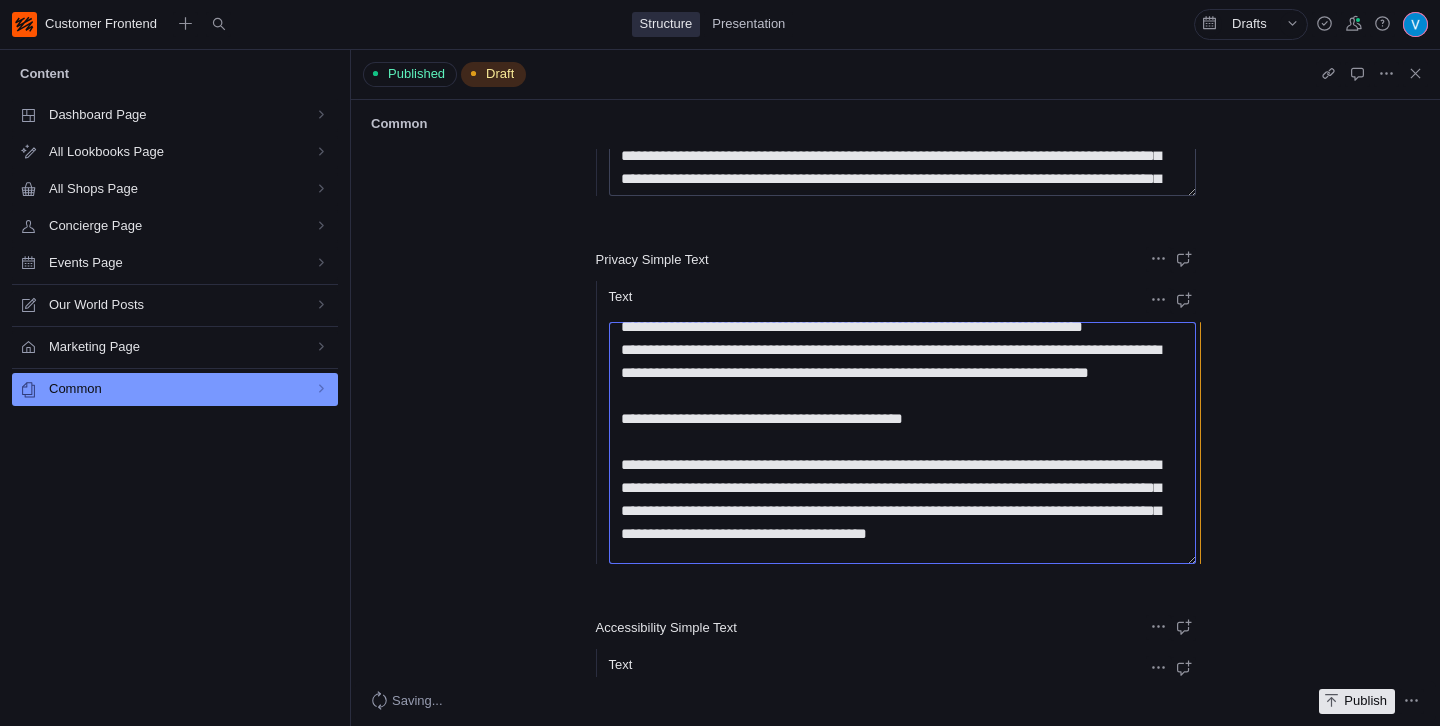 click on "Text" at bounding box center (902, 443) 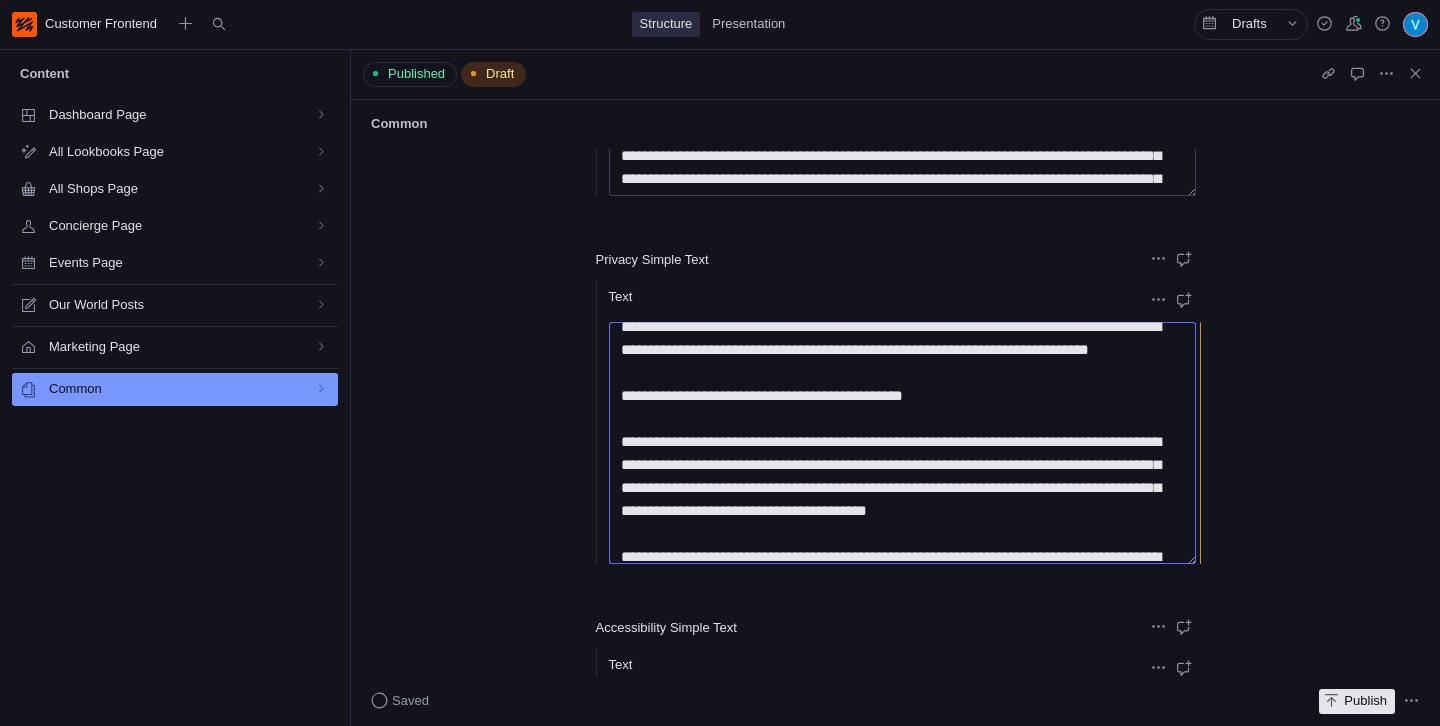 click on "Text" at bounding box center [902, 443] 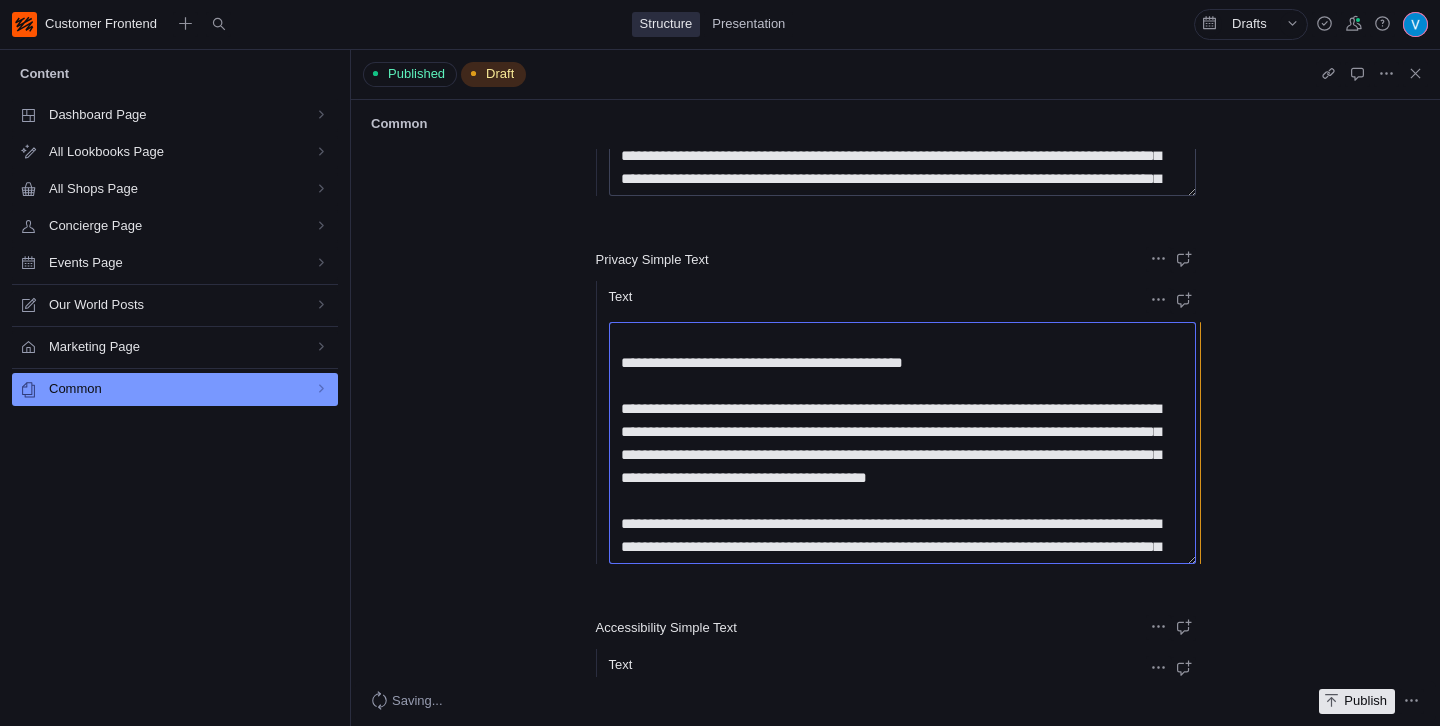 scroll, scrollTop: 1543, scrollLeft: 0, axis: vertical 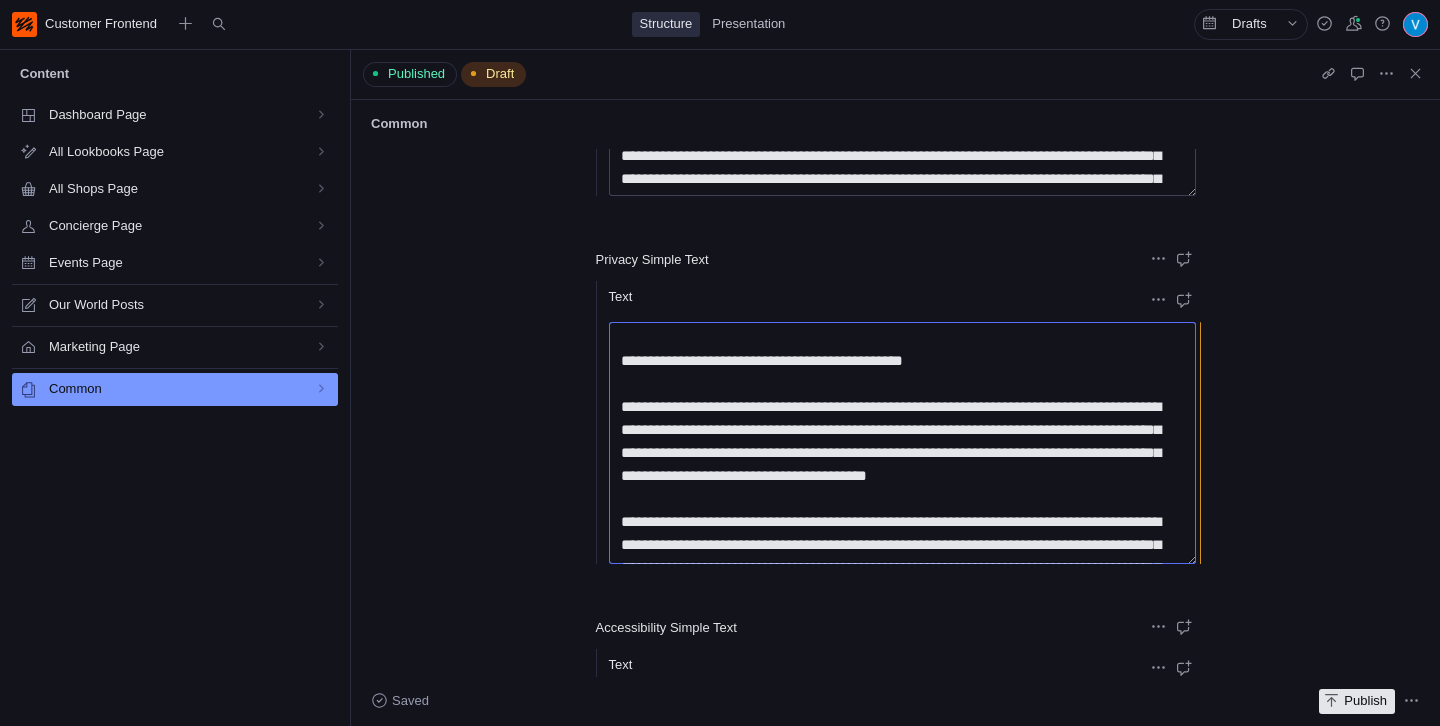 click on "Text" at bounding box center [902, 443] 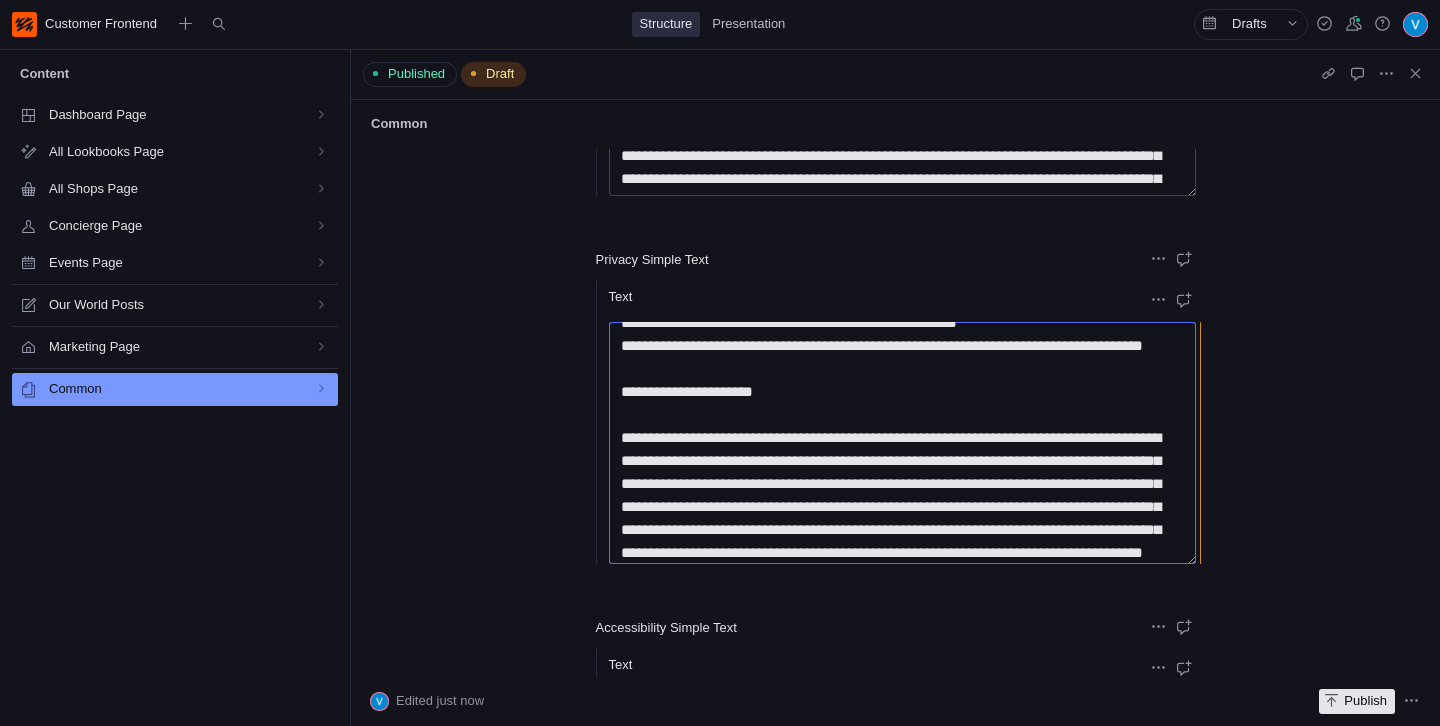 scroll, scrollTop: 2038, scrollLeft: 0, axis: vertical 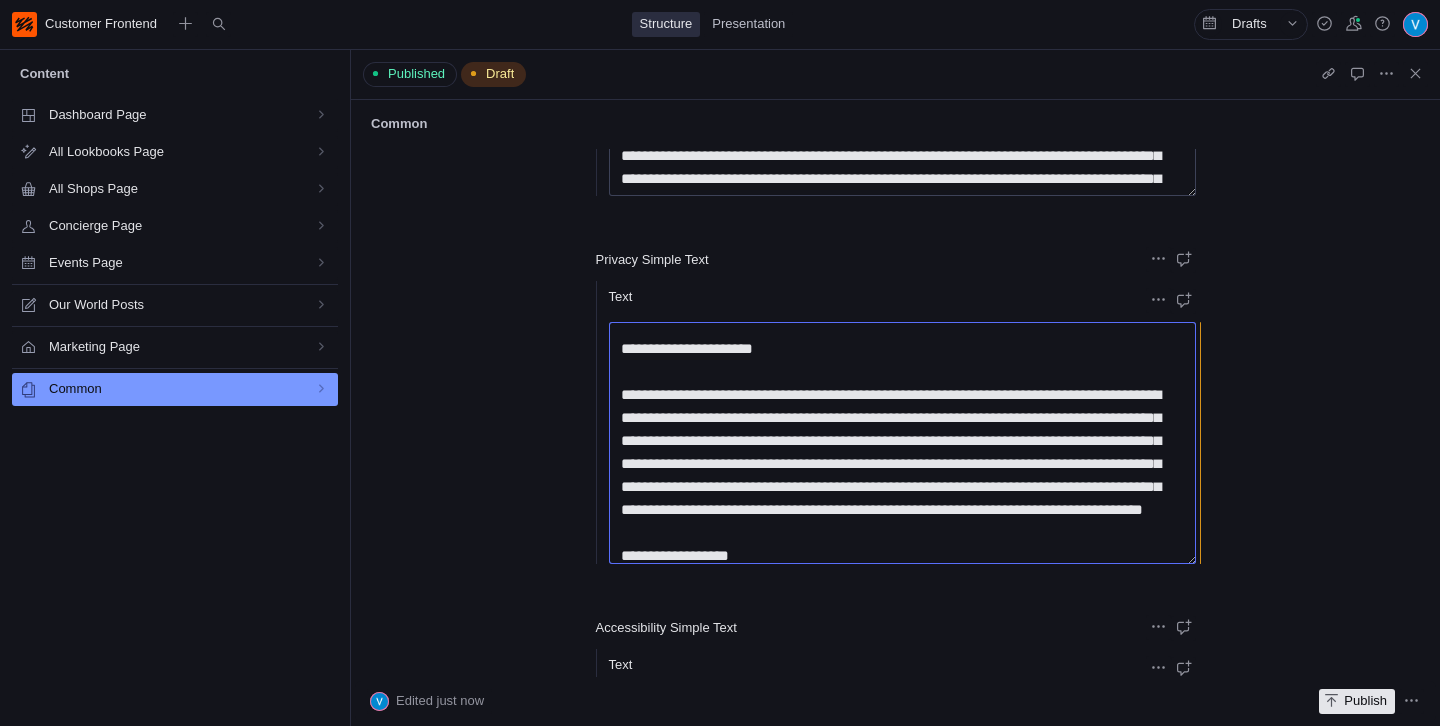 click on "Text" at bounding box center [902, 443] 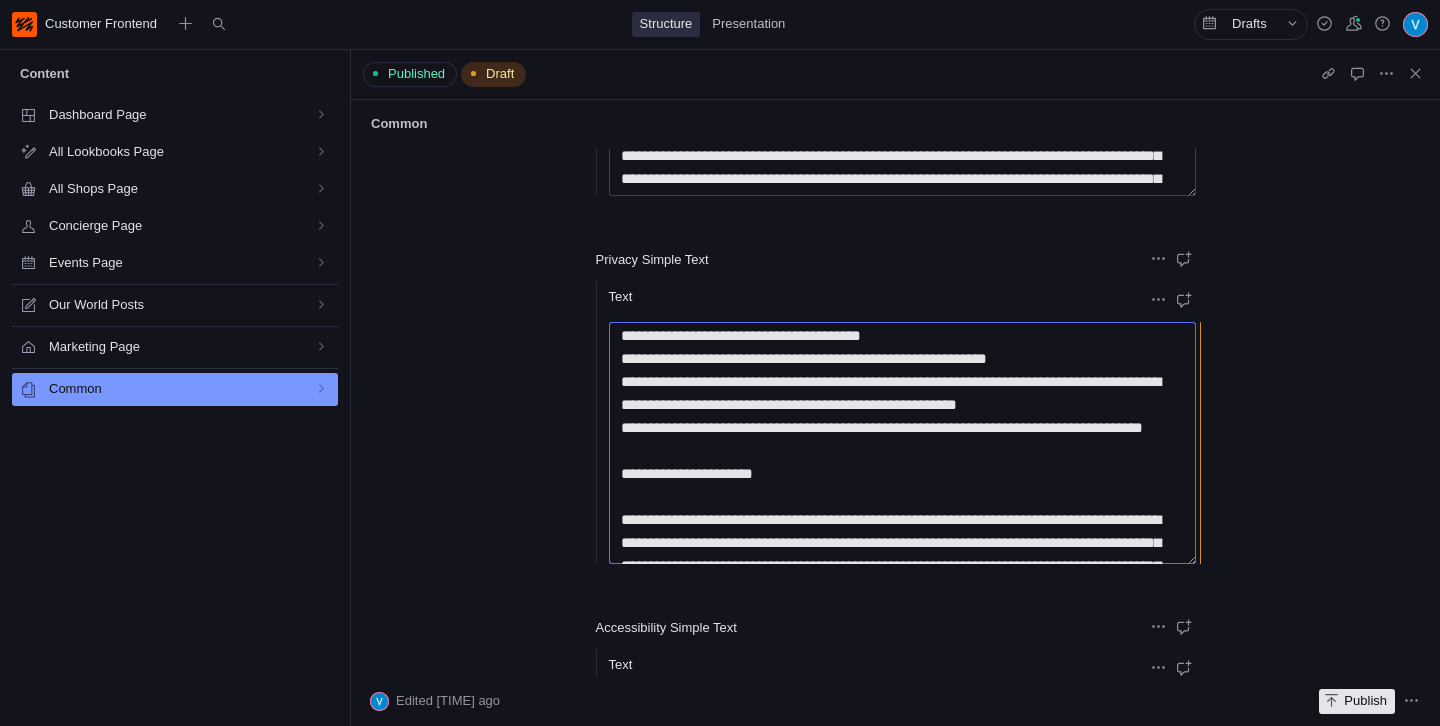 scroll, scrollTop: 1914, scrollLeft: 0, axis: vertical 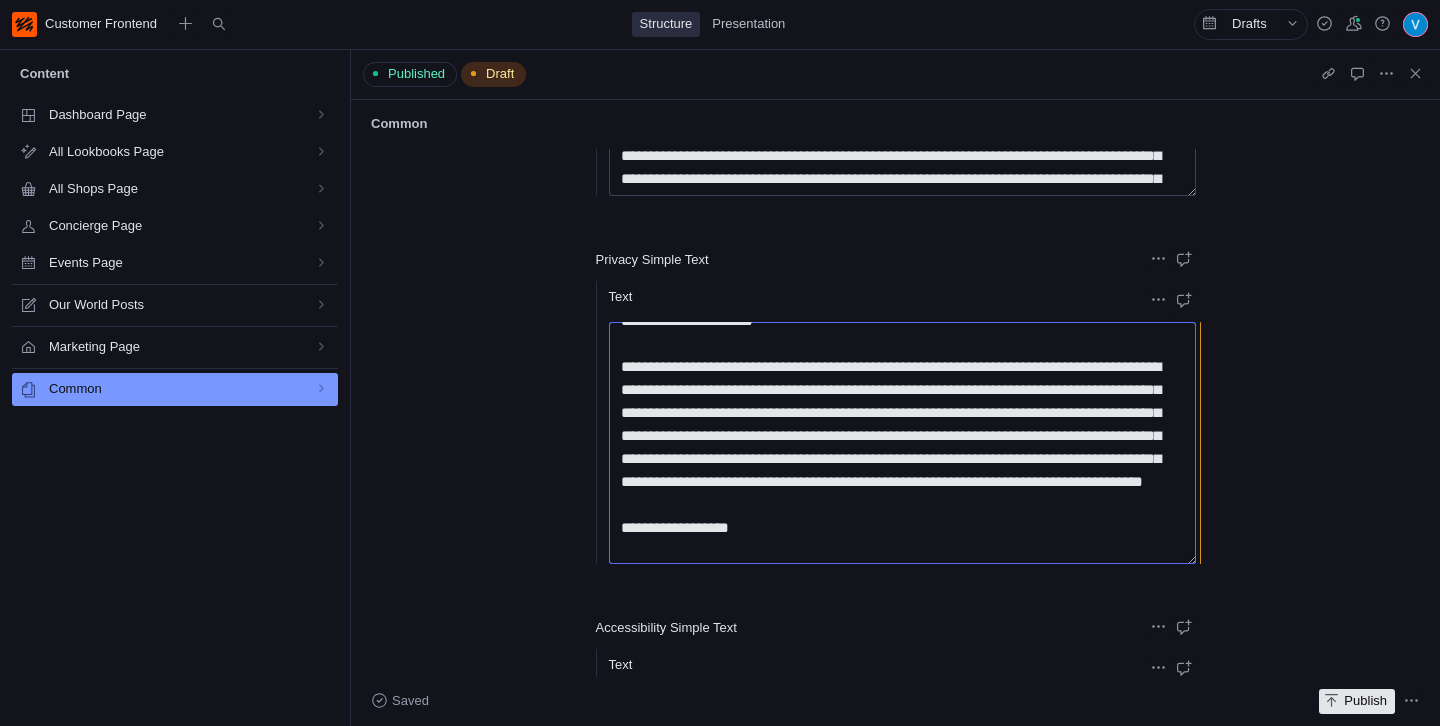 click on "Text" at bounding box center (902, 443) 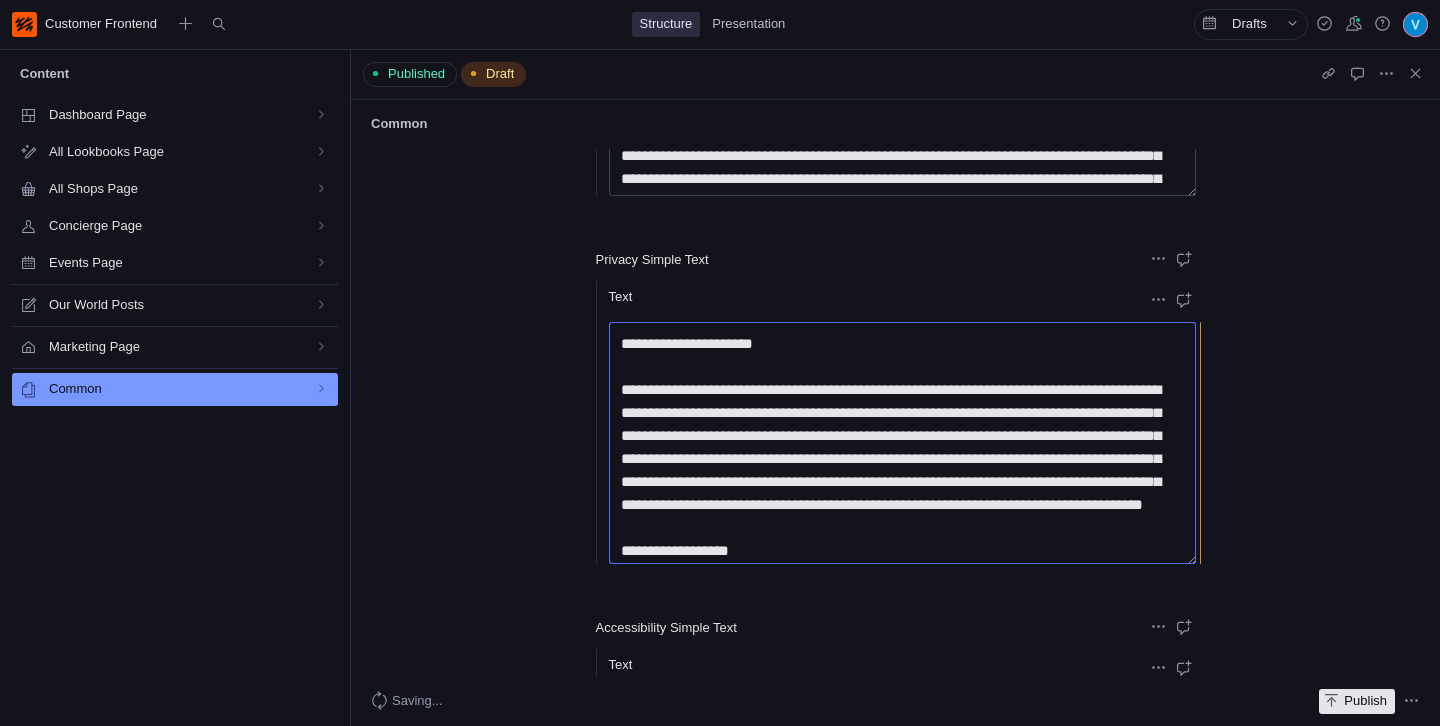 click on "Text" at bounding box center [902, 443] 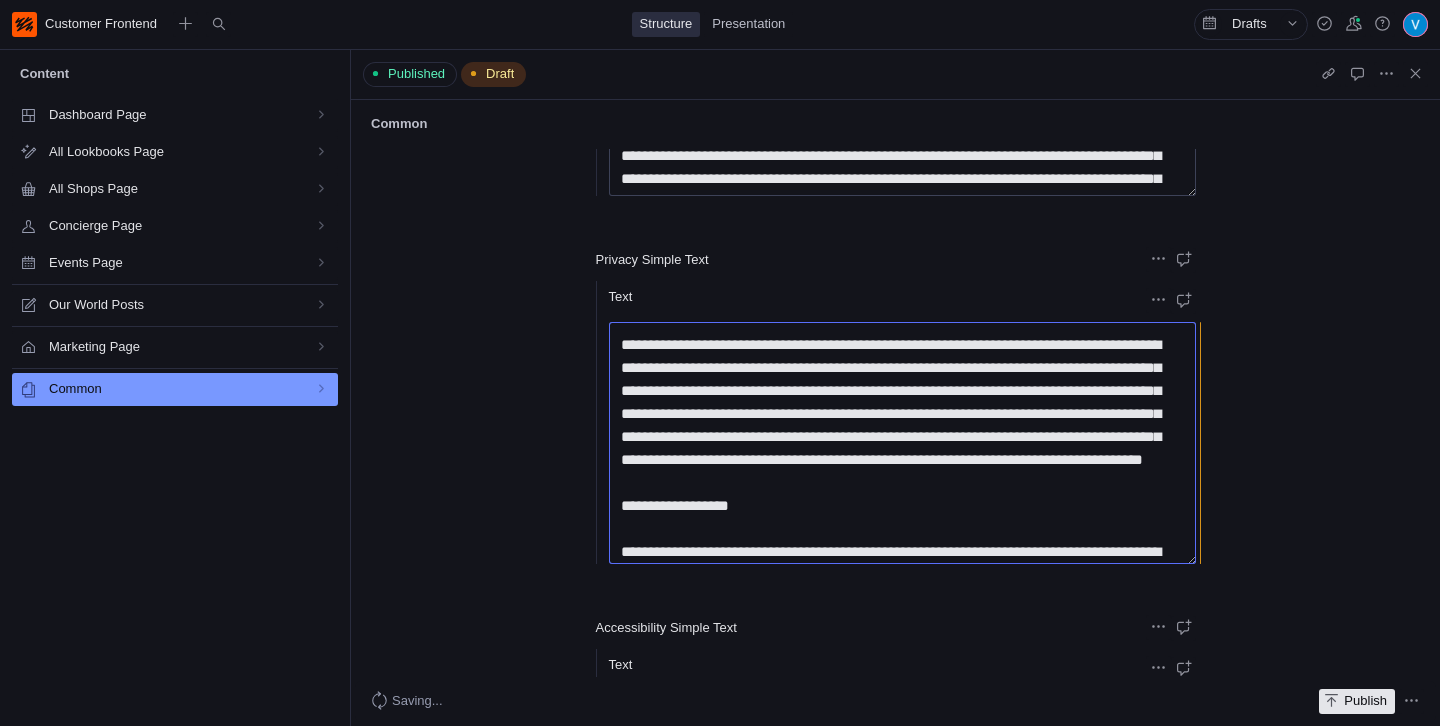 scroll, scrollTop: 2178, scrollLeft: 0, axis: vertical 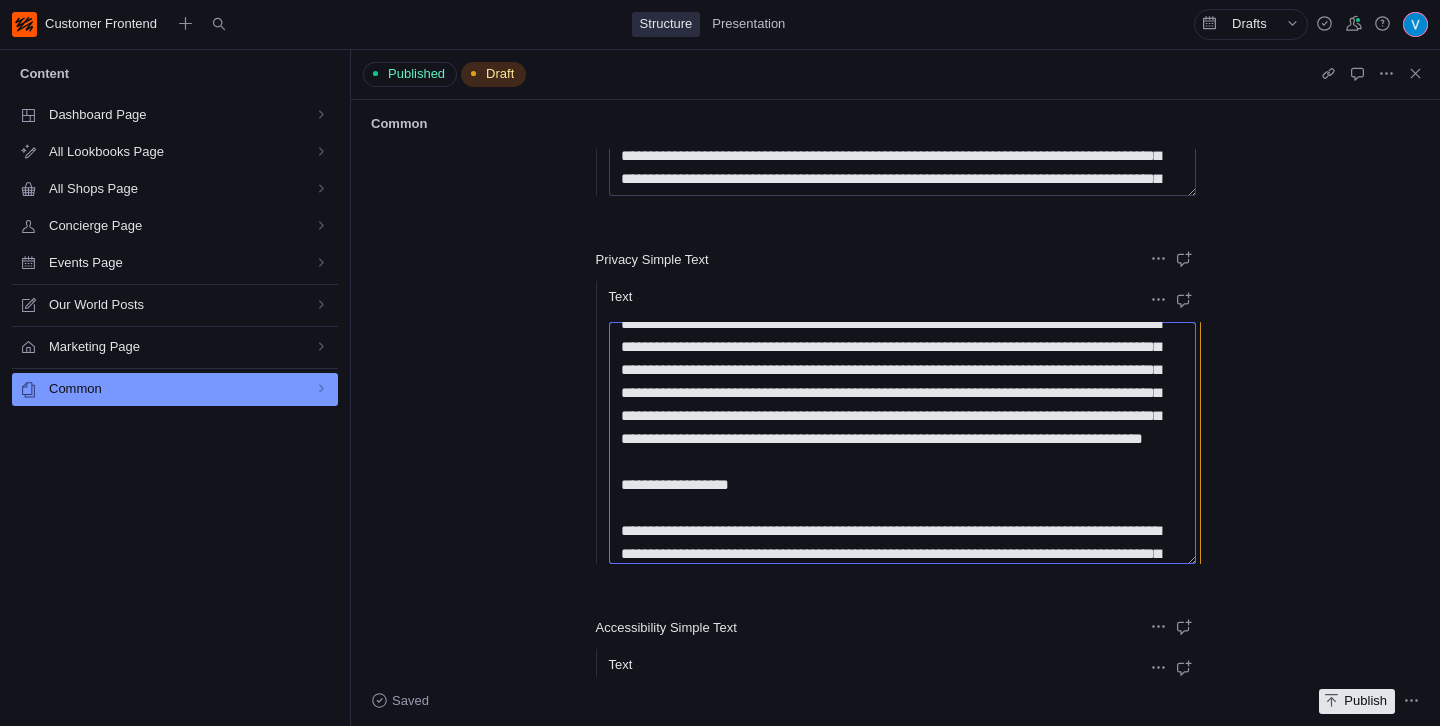 click on "Text" at bounding box center (902, 443) 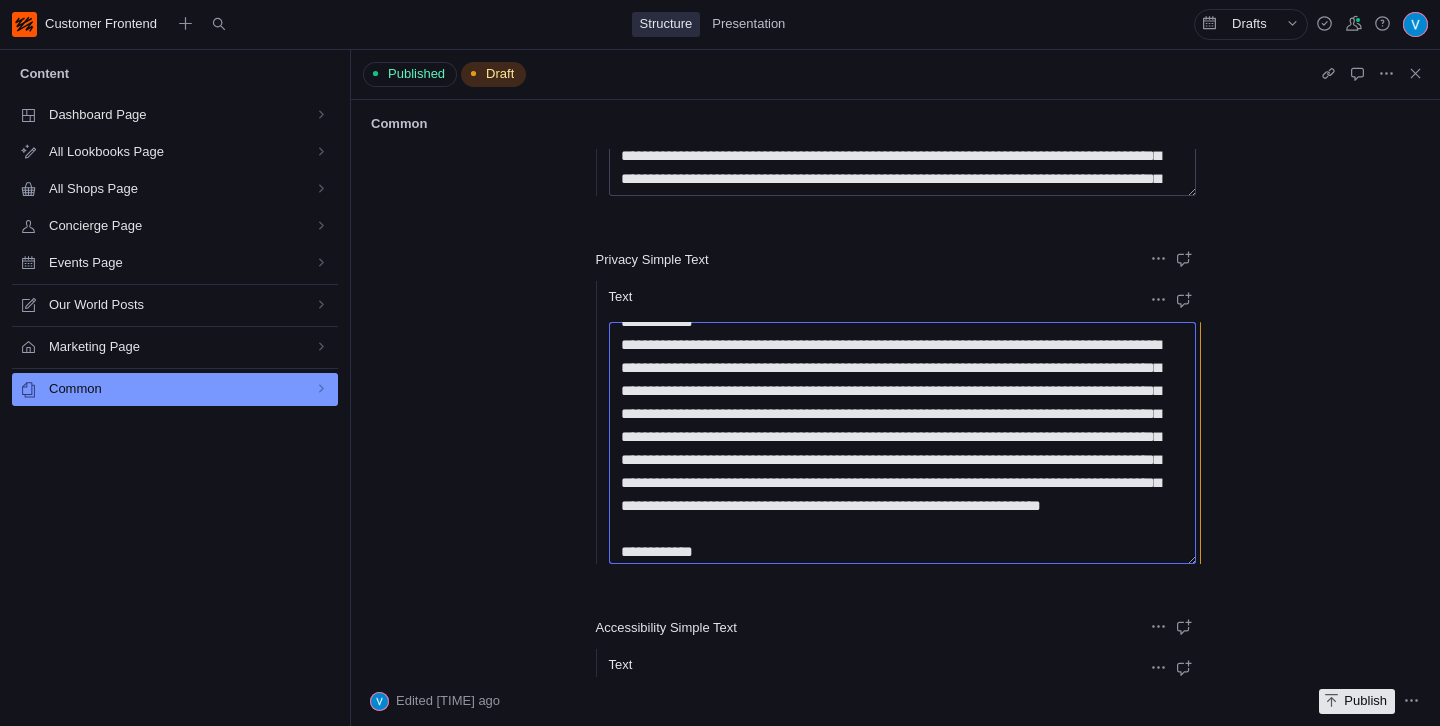 scroll, scrollTop: 3699, scrollLeft: 0, axis: vertical 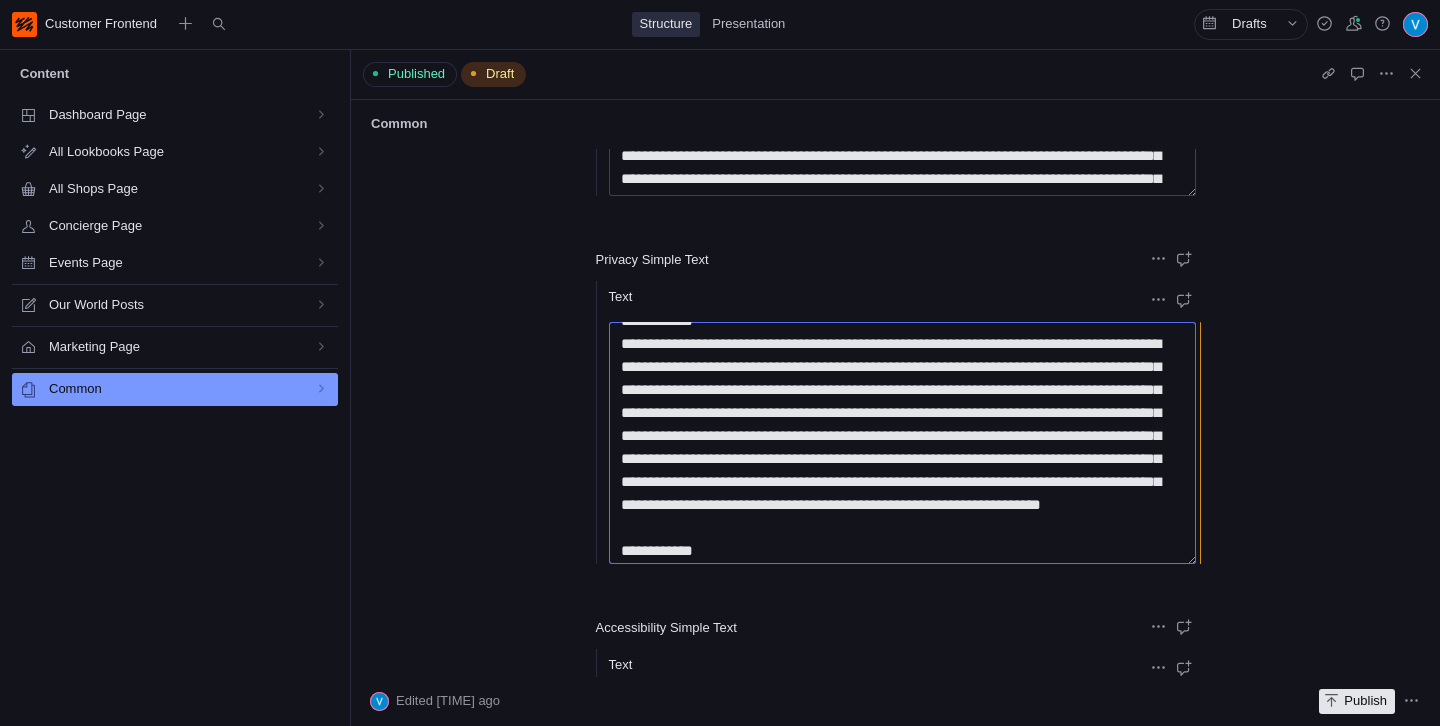 click on "Text" at bounding box center (902, 443) 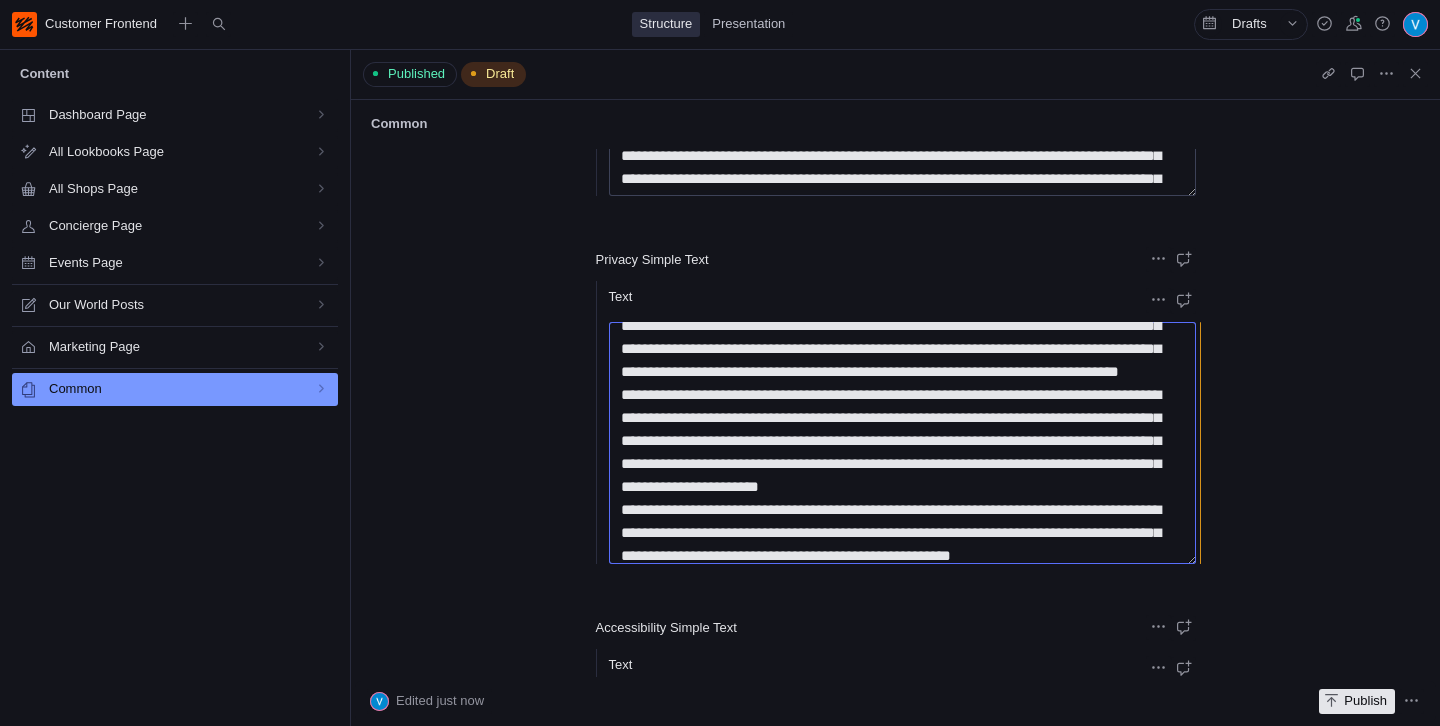 scroll, scrollTop: 380, scrollLeft: 0, axis: vertical 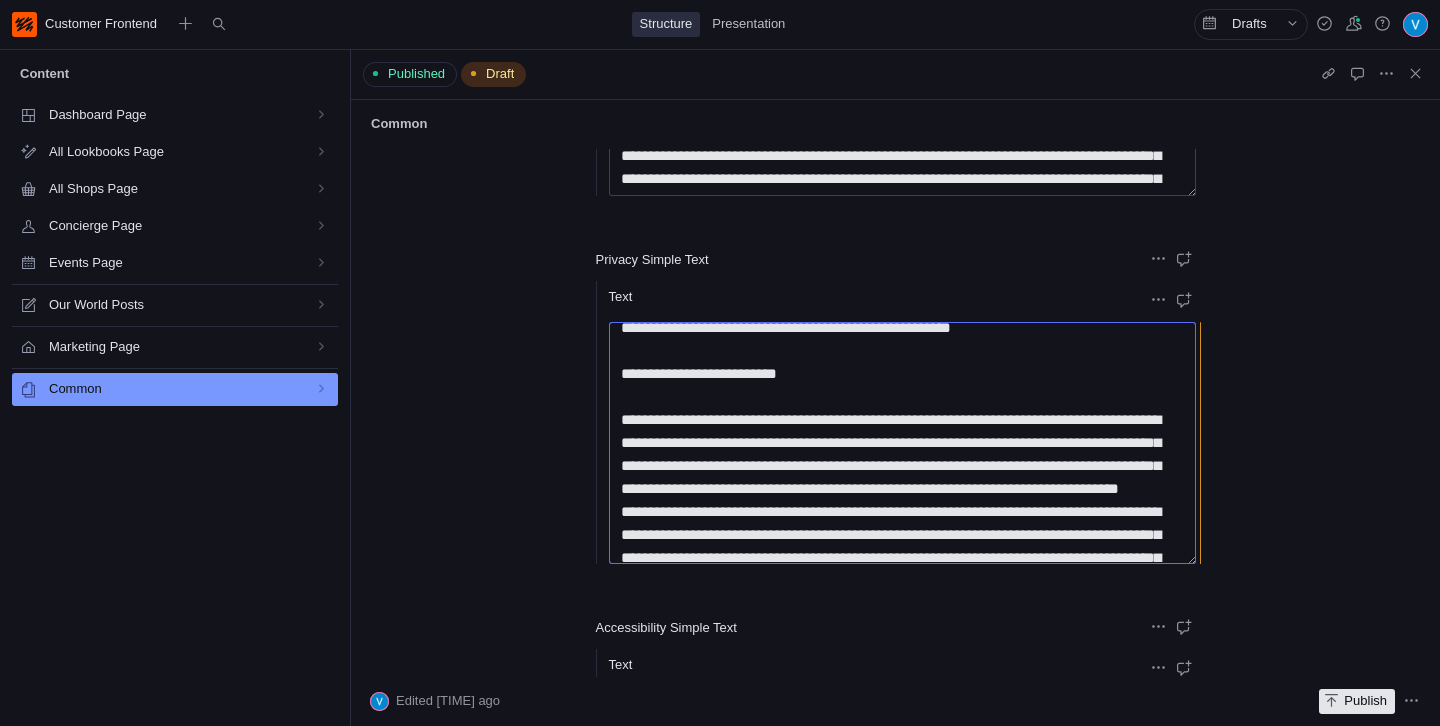 click on "Text" at bounding box center [902, 443] 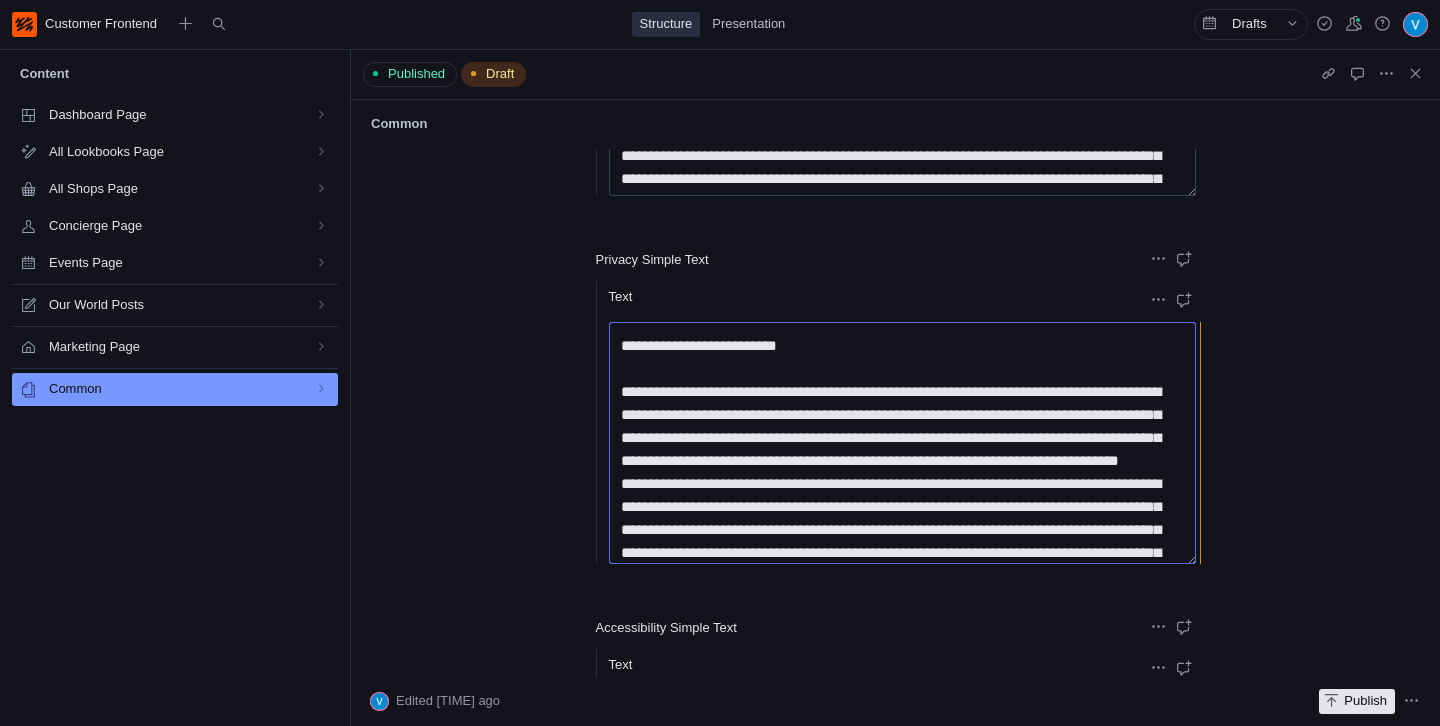 scroll, scrollTop: 397, scrollLeft: 0, axis: vertical 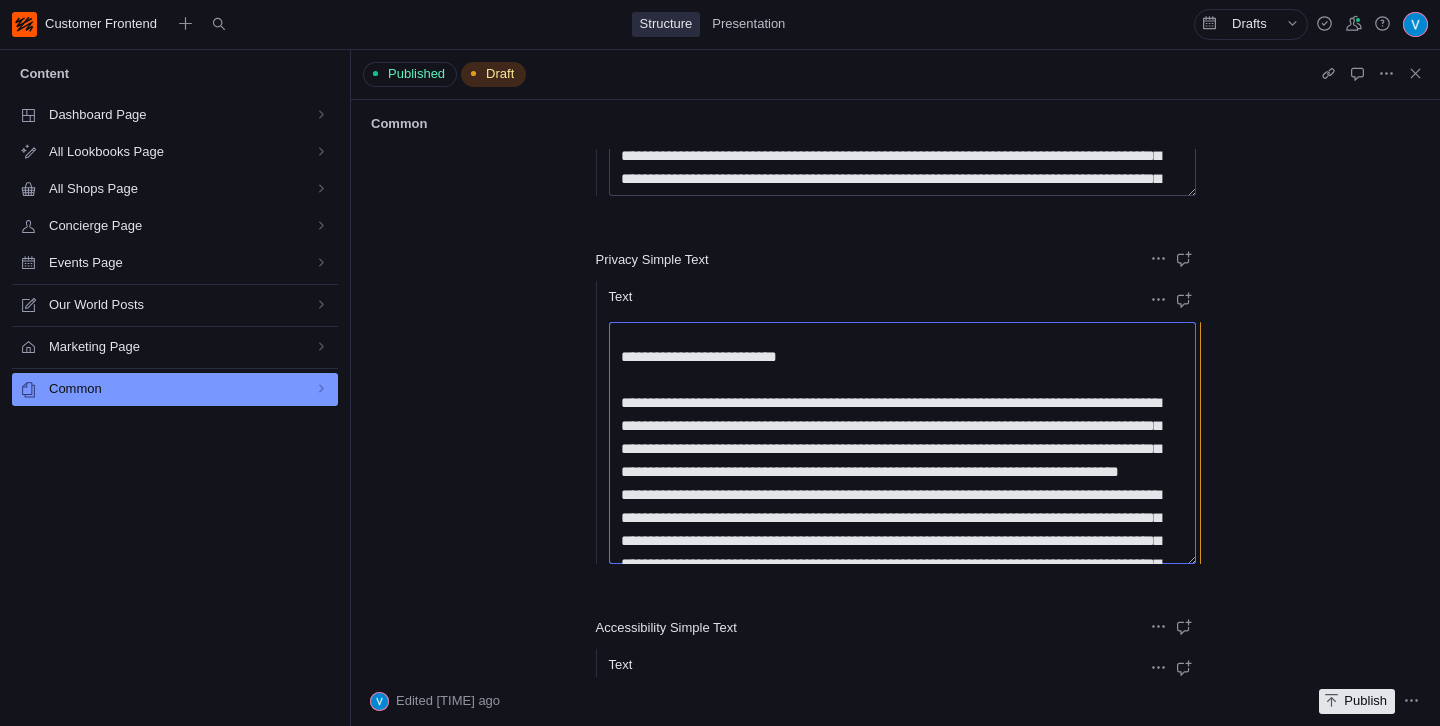 click on "Text" at bounding box center (902, 443) 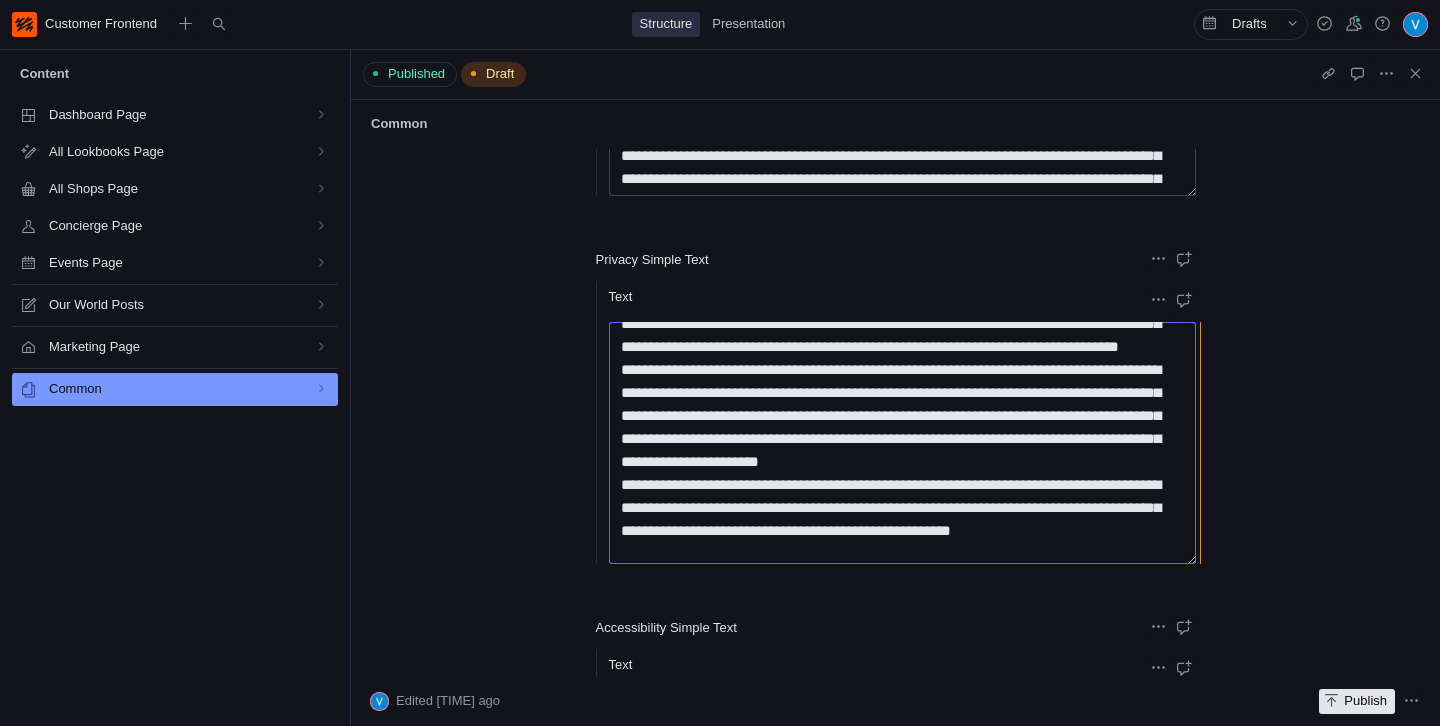 scroll, scrollTop: 520, scrollLeft: 0, axis: vertical 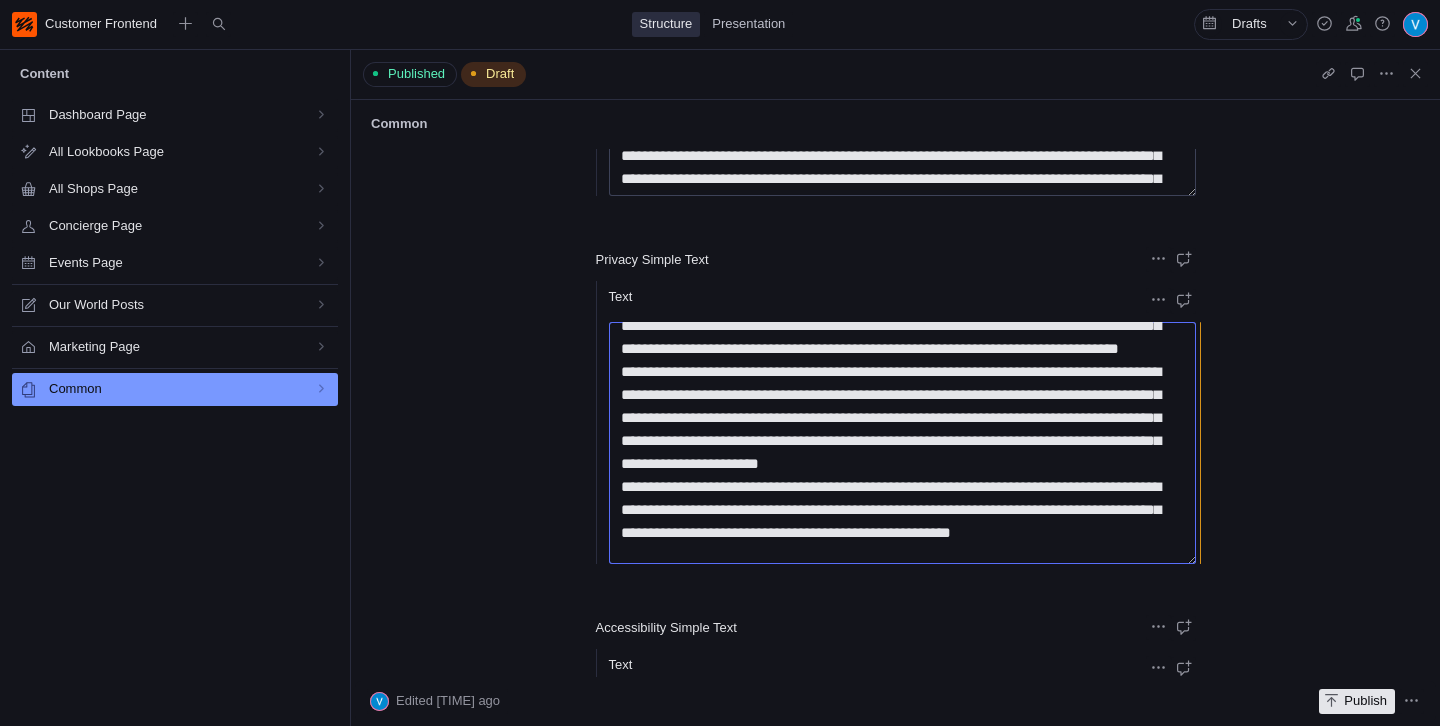 click on "Text" at bounding box center (902, 443) 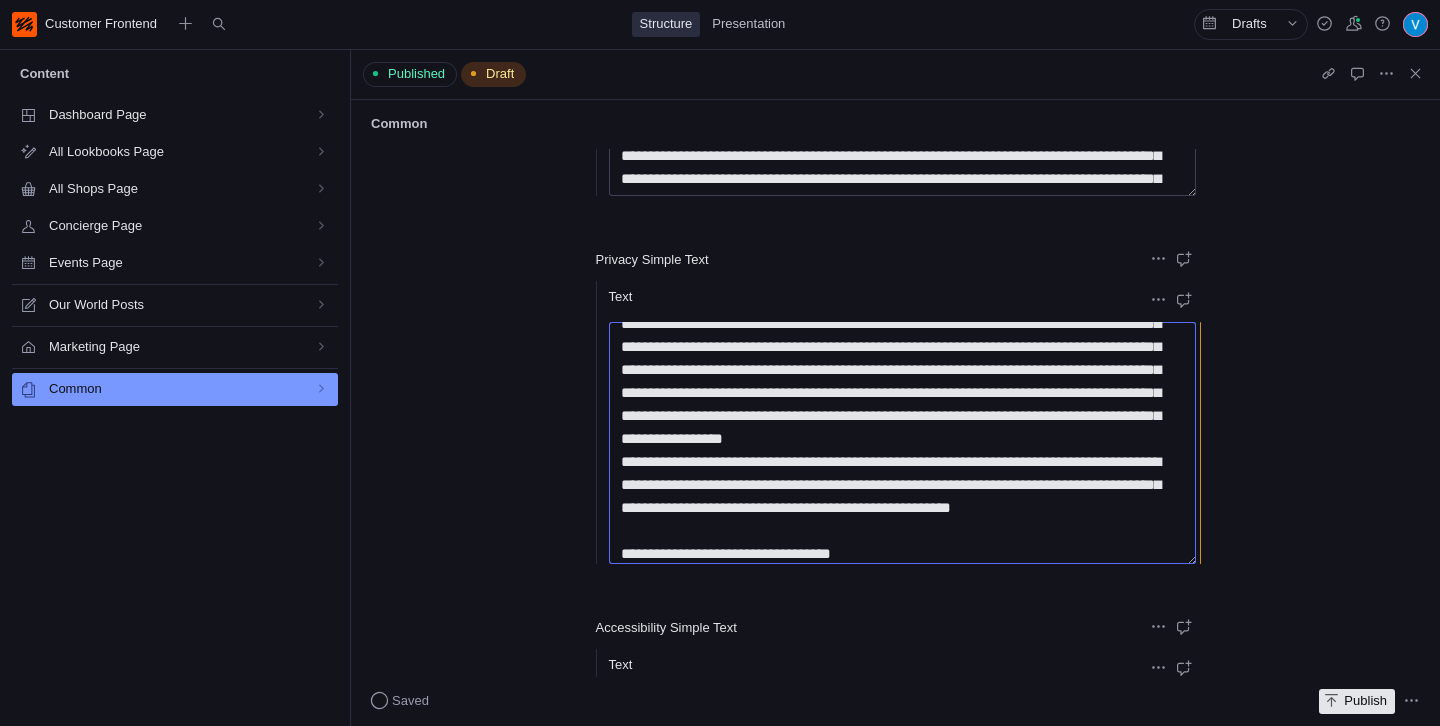 scroll, scrollTop: 573, scrollLeft: 0, axis: vertical 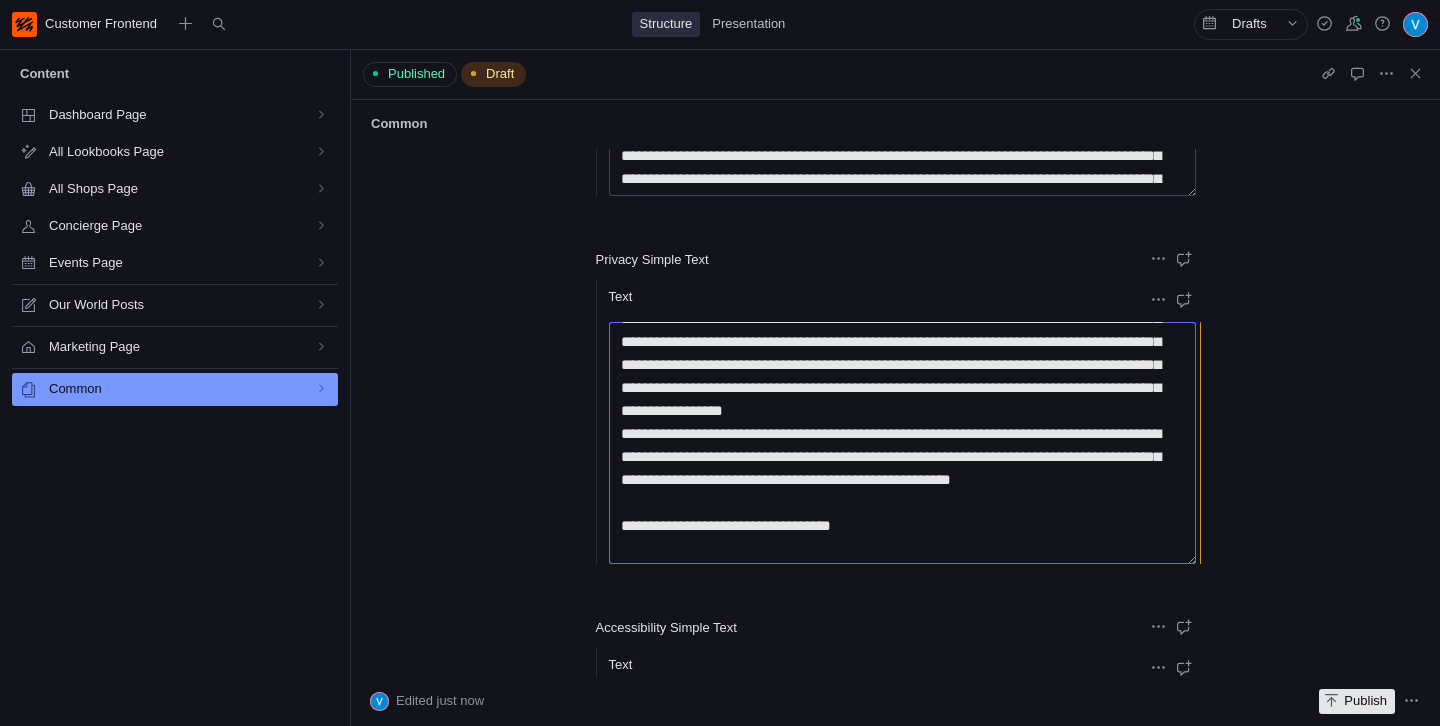 click on "Text" at bounding box center [902, 443] 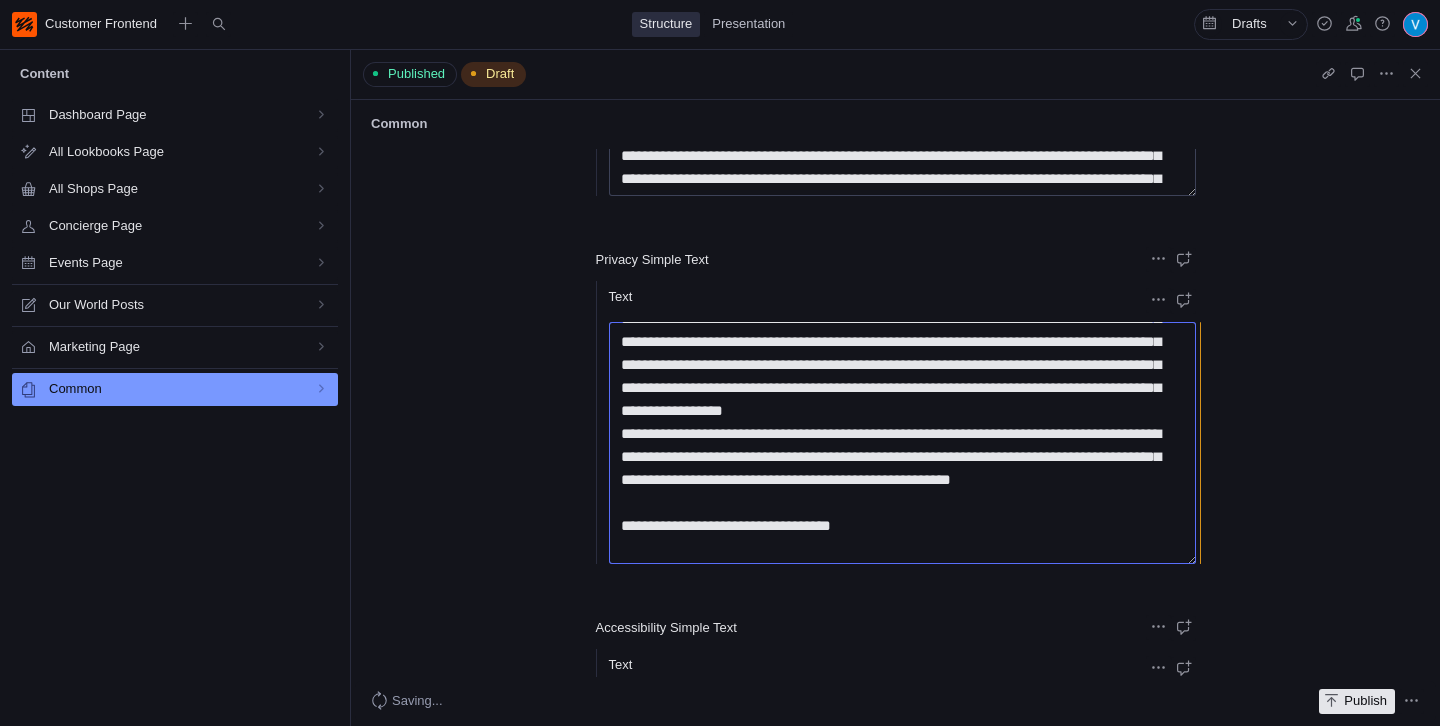 scroll, scrollTop: 630, scrollLeft: 0, axis: vertical 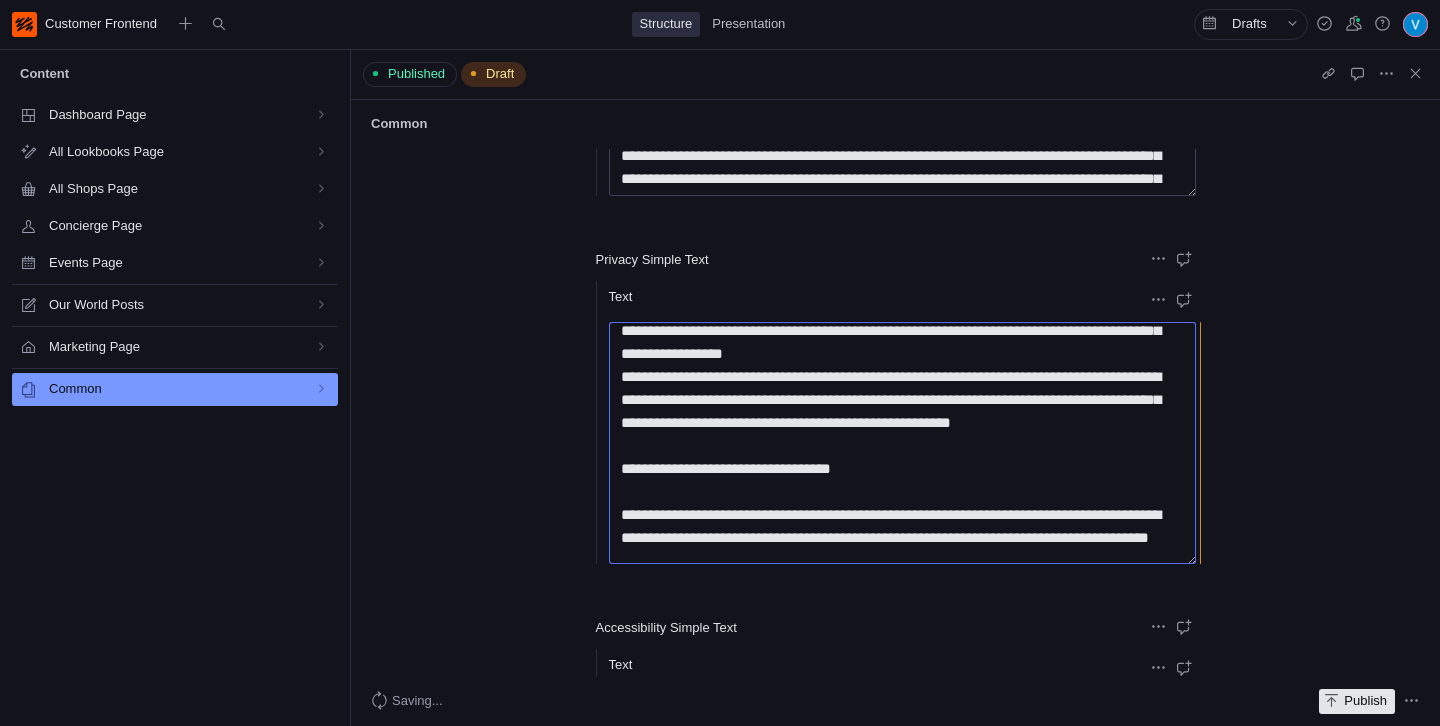 click on "Text" at bounding box center (902, 443) 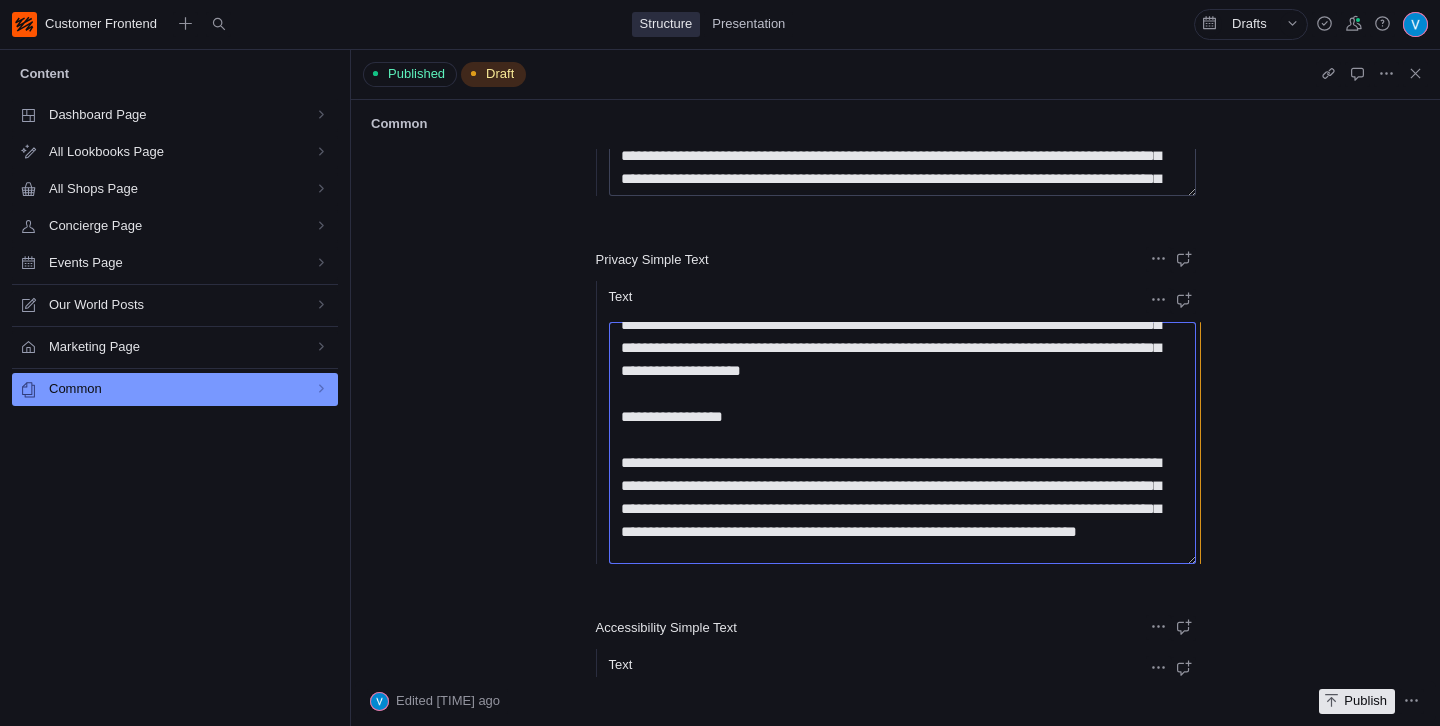 scroll, scrollTop: 3993, scrollLeft: 0, axis: vertical 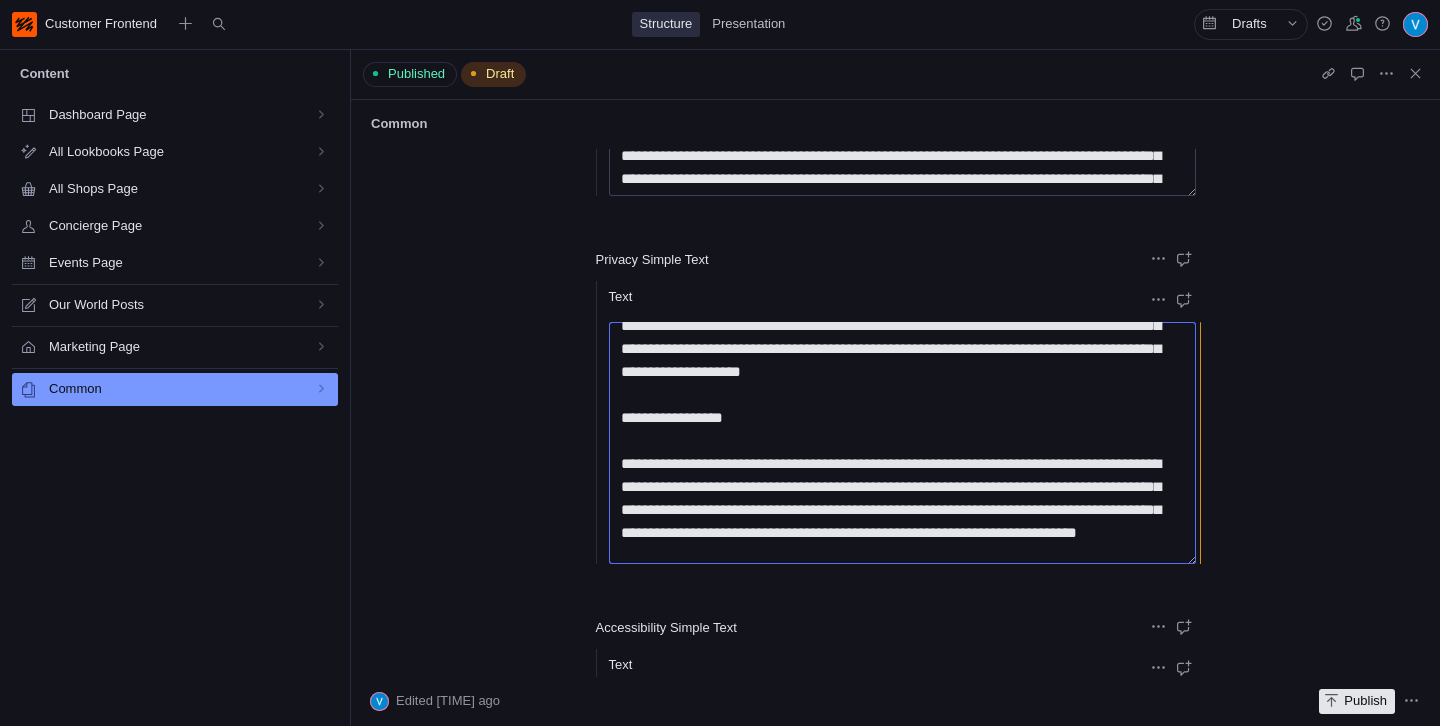 click on "Text" at bounding box center [902, 443] 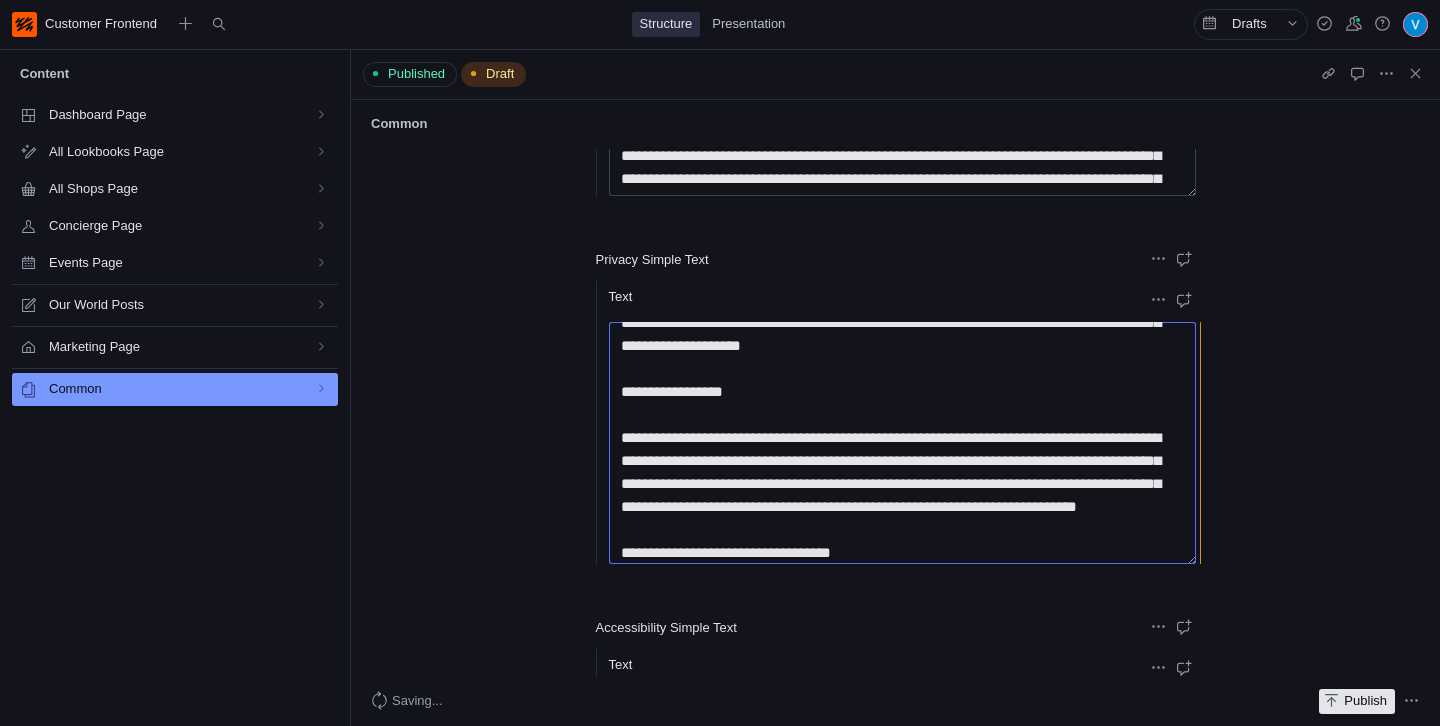 scroll, scrollTop: 4082, scrollLeft: 0, axis: vertical 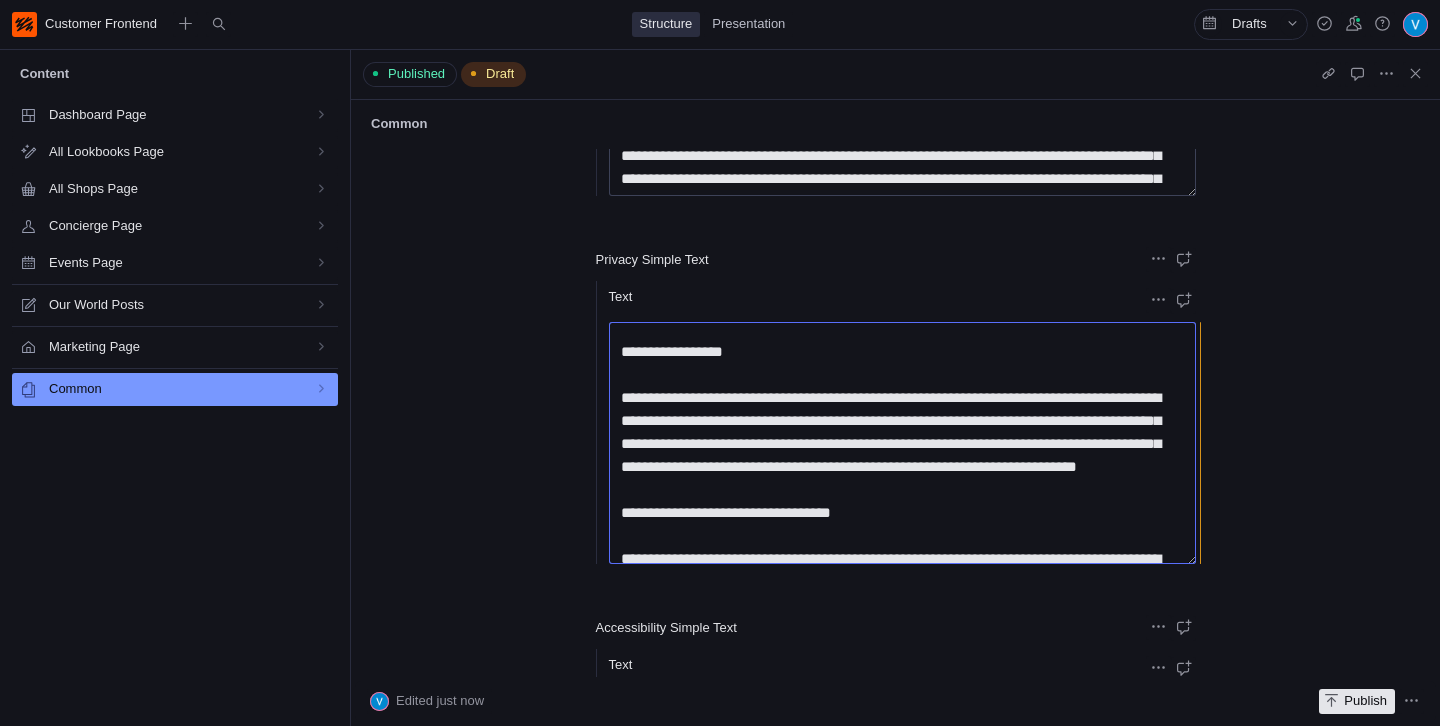 click on "Text" at bounding box center [902, 443] 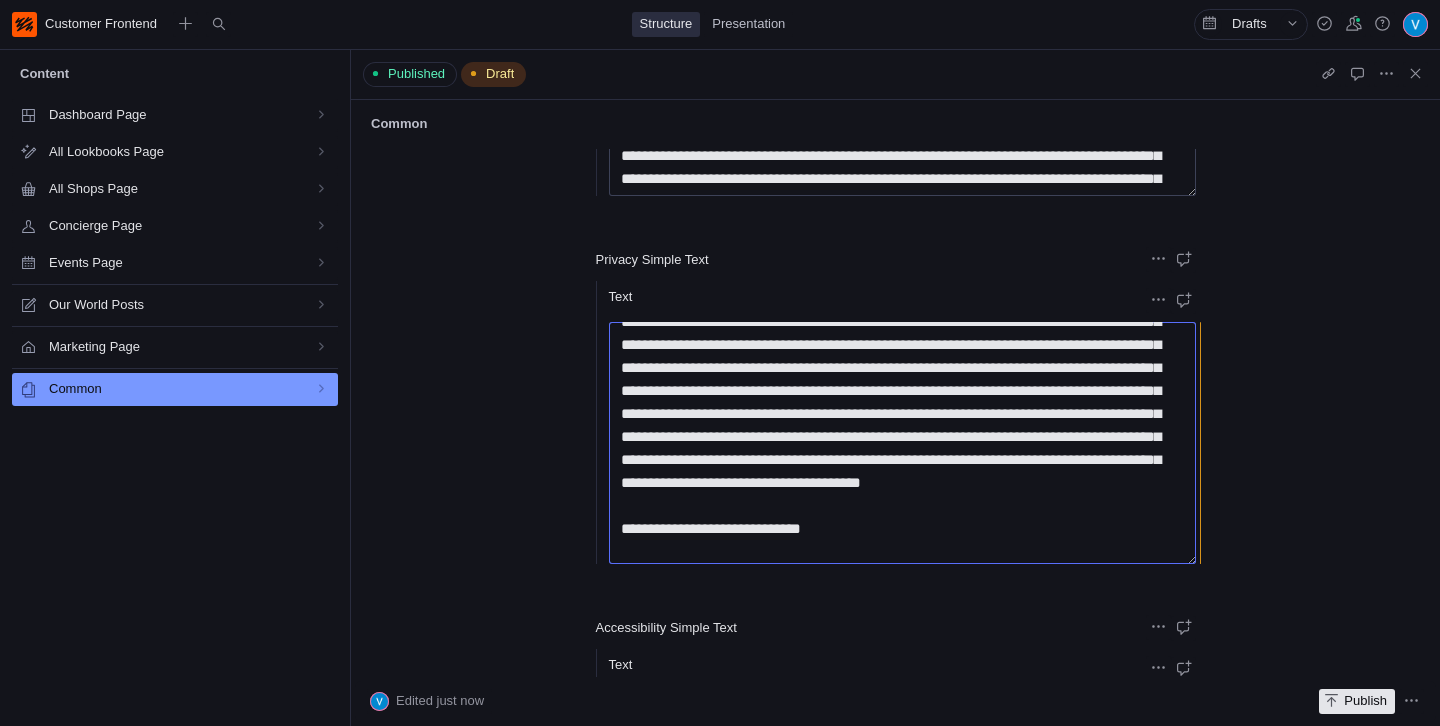 scroll, scrollTop: 4363, scrollLeft: 0, axis: vertical 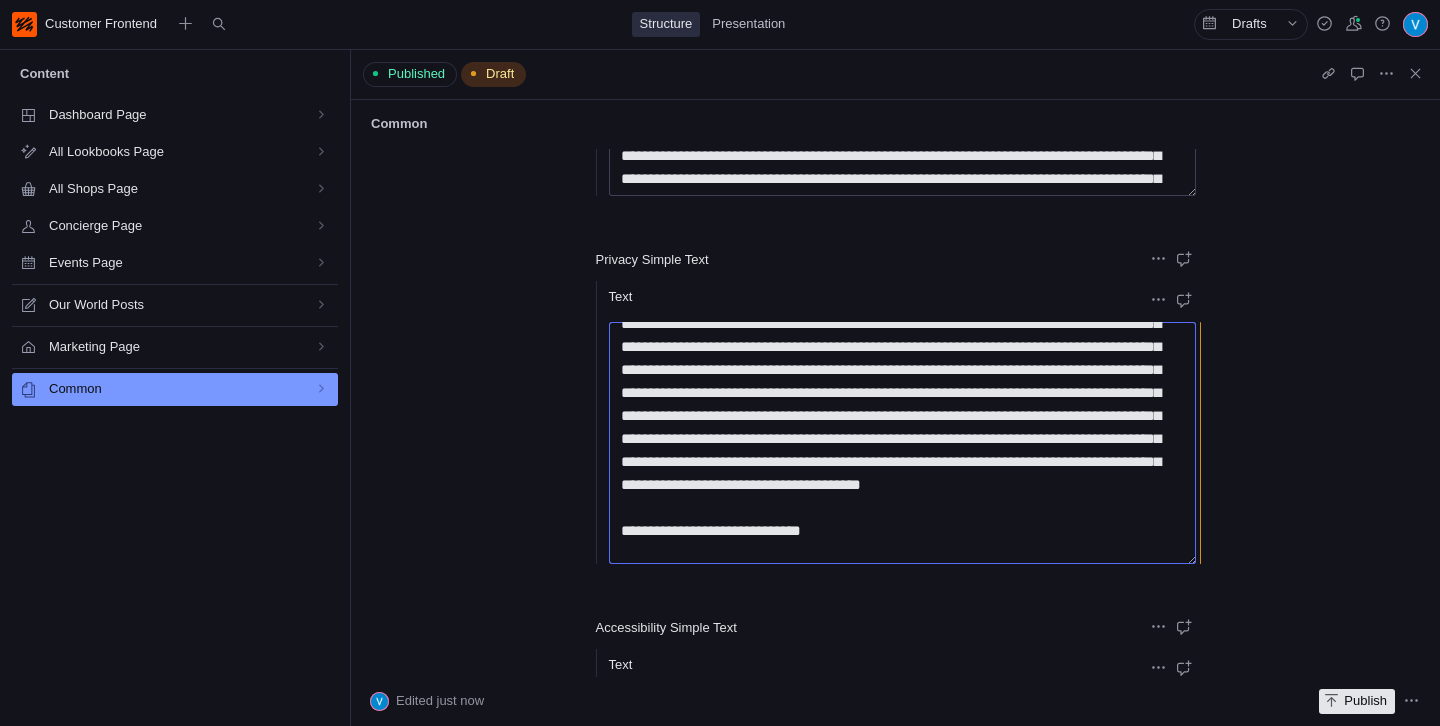 click on "Text" at bounding box center (902, 443) 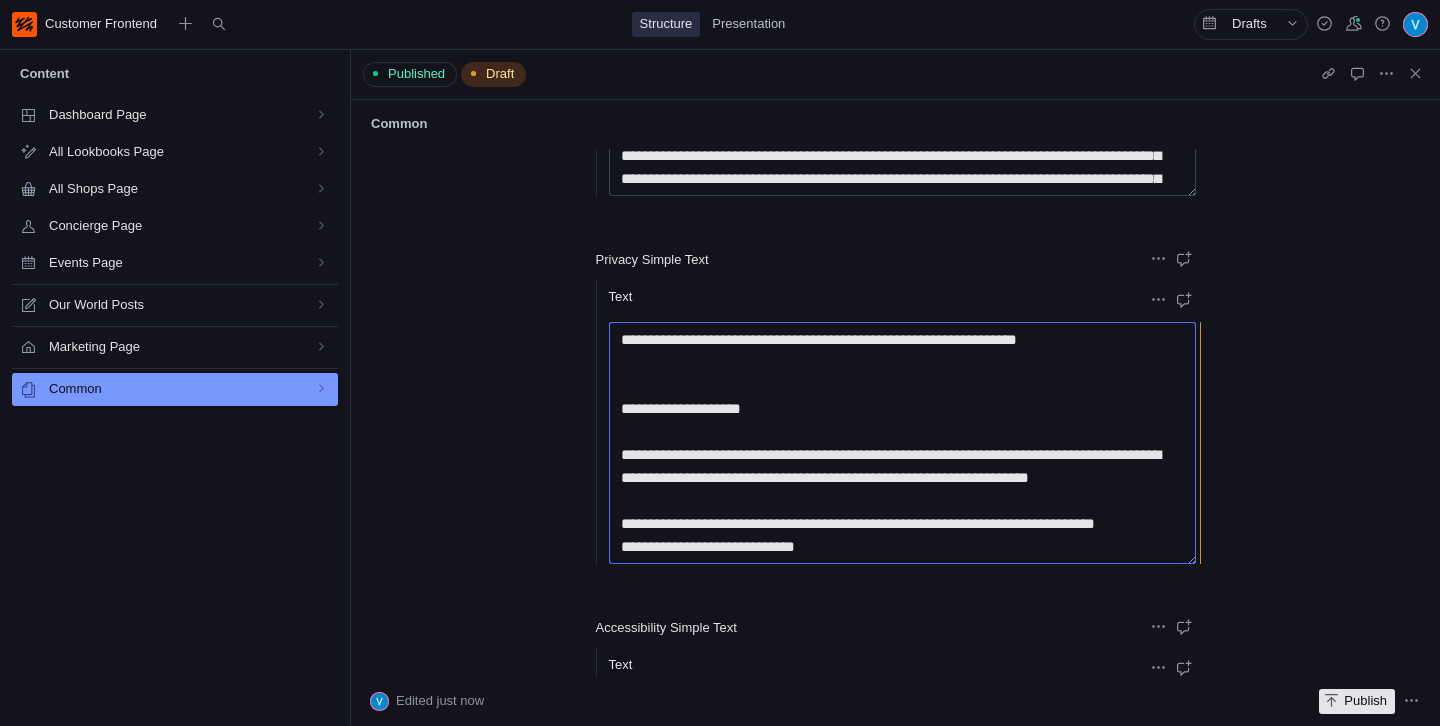 scroll, scrollTop: 5313, scrollLeft: 0, axis: vertical 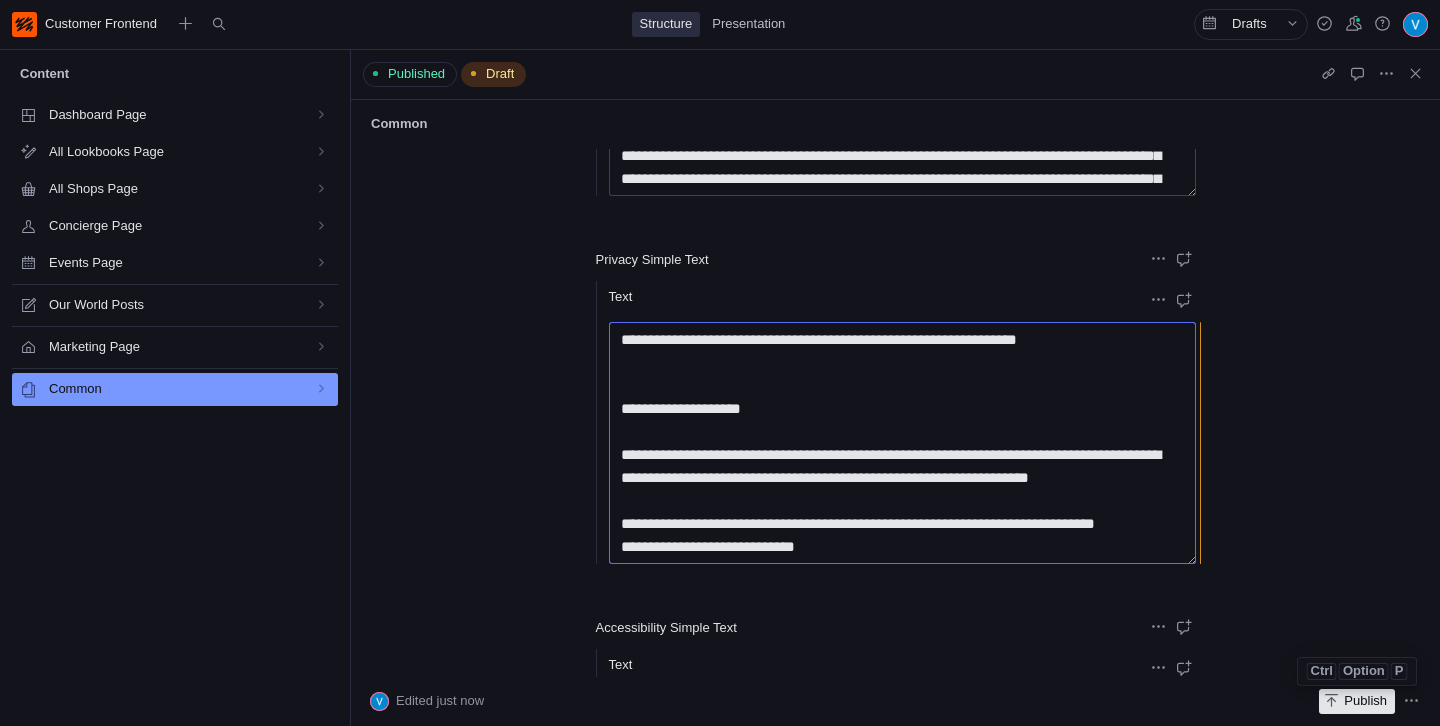 type on "**********" 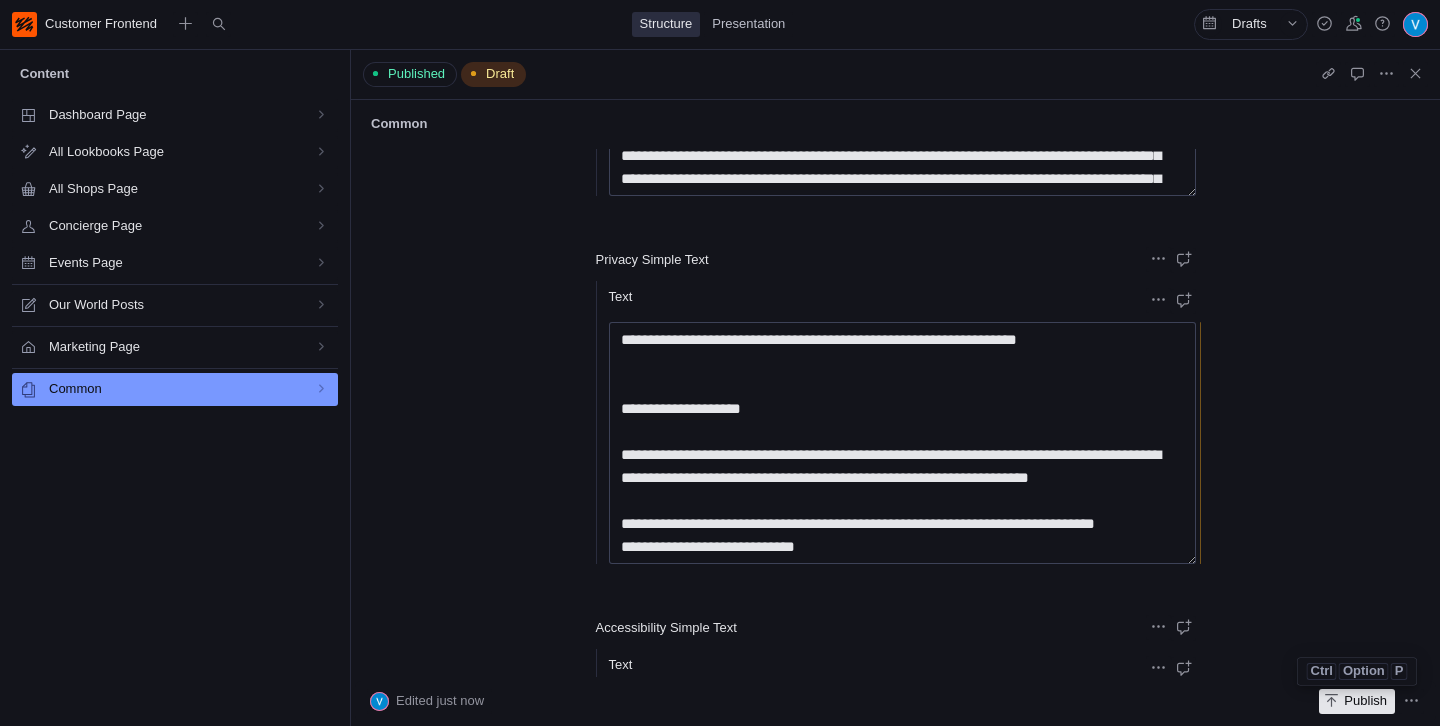 click on "Publish" at bounding box center [1365, 701] 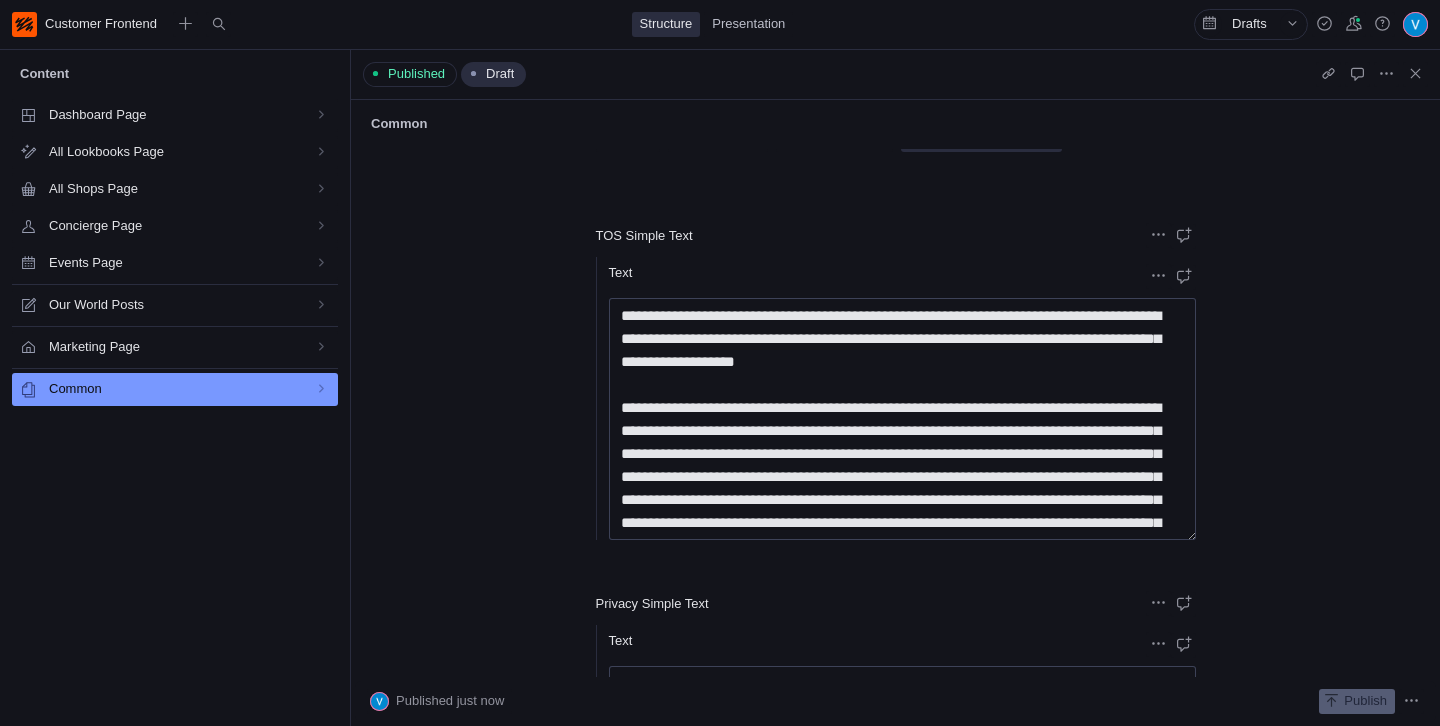 scroll, scrollTop: 84, scrollLeft: 0, axis: vertical 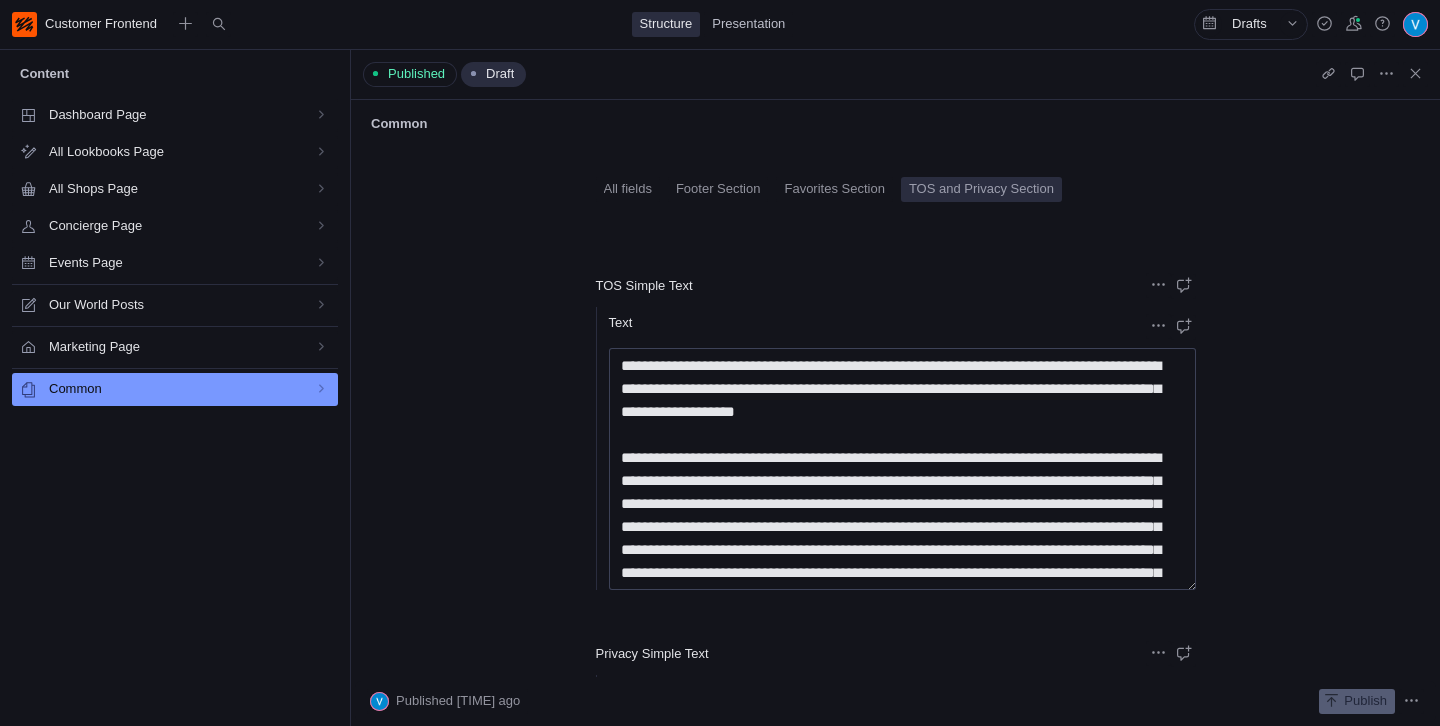 click 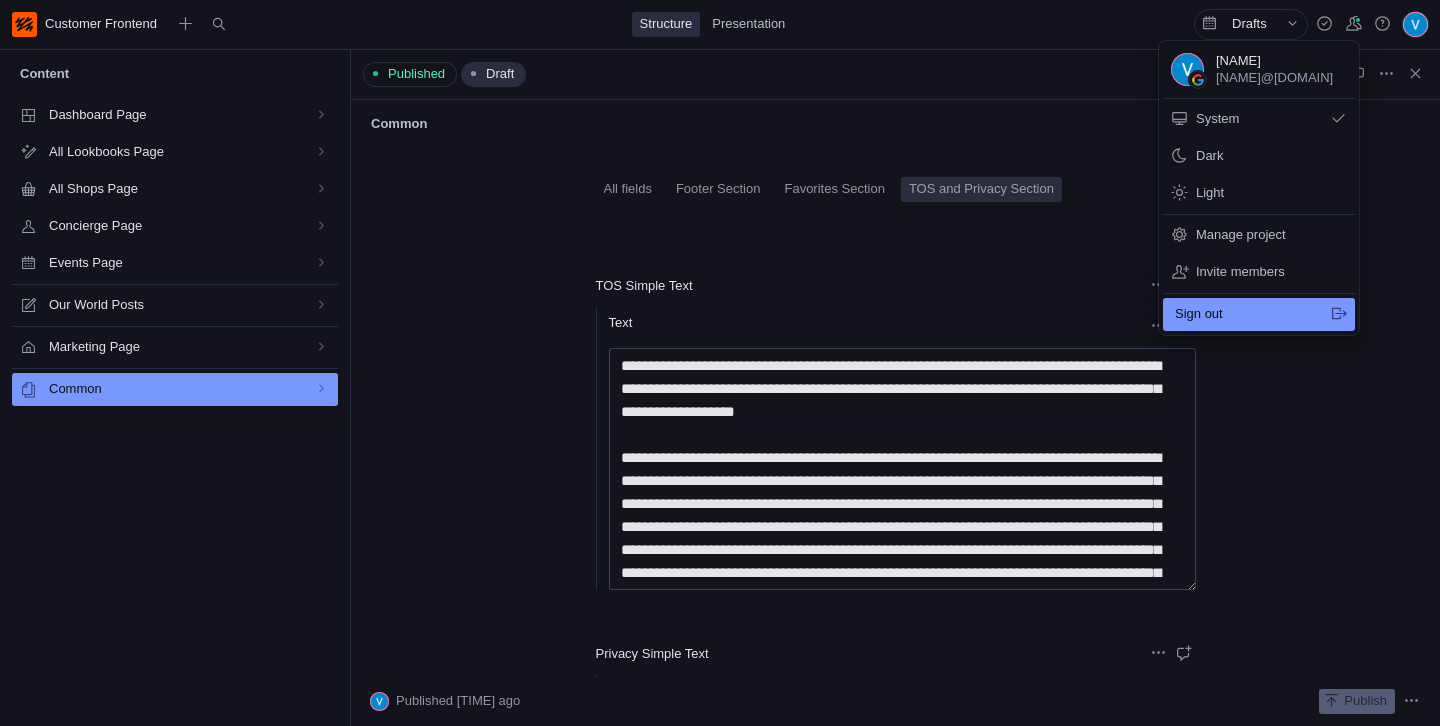 click on "Sign out" at bounding box center [1244, 314] 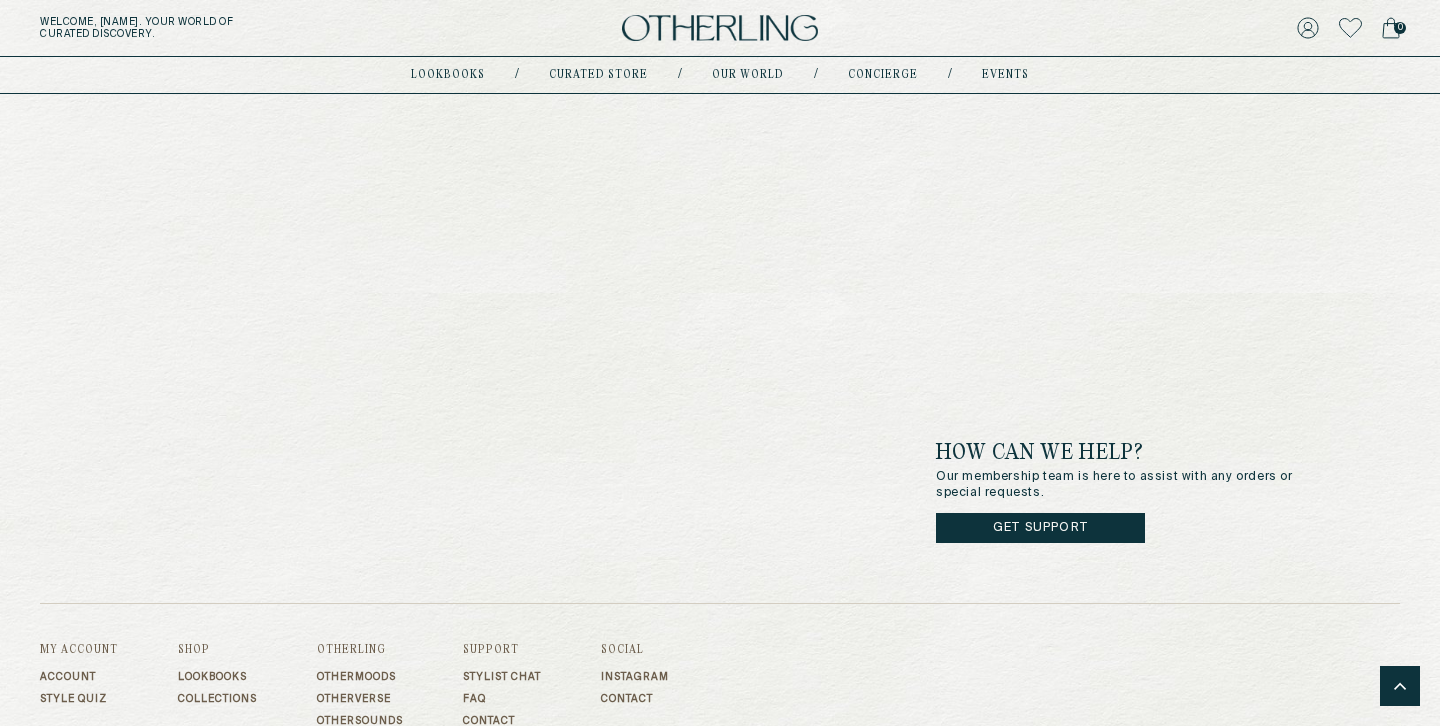 scroll, scrollTop: 6414, scrollLeft: 0, axis: vertical 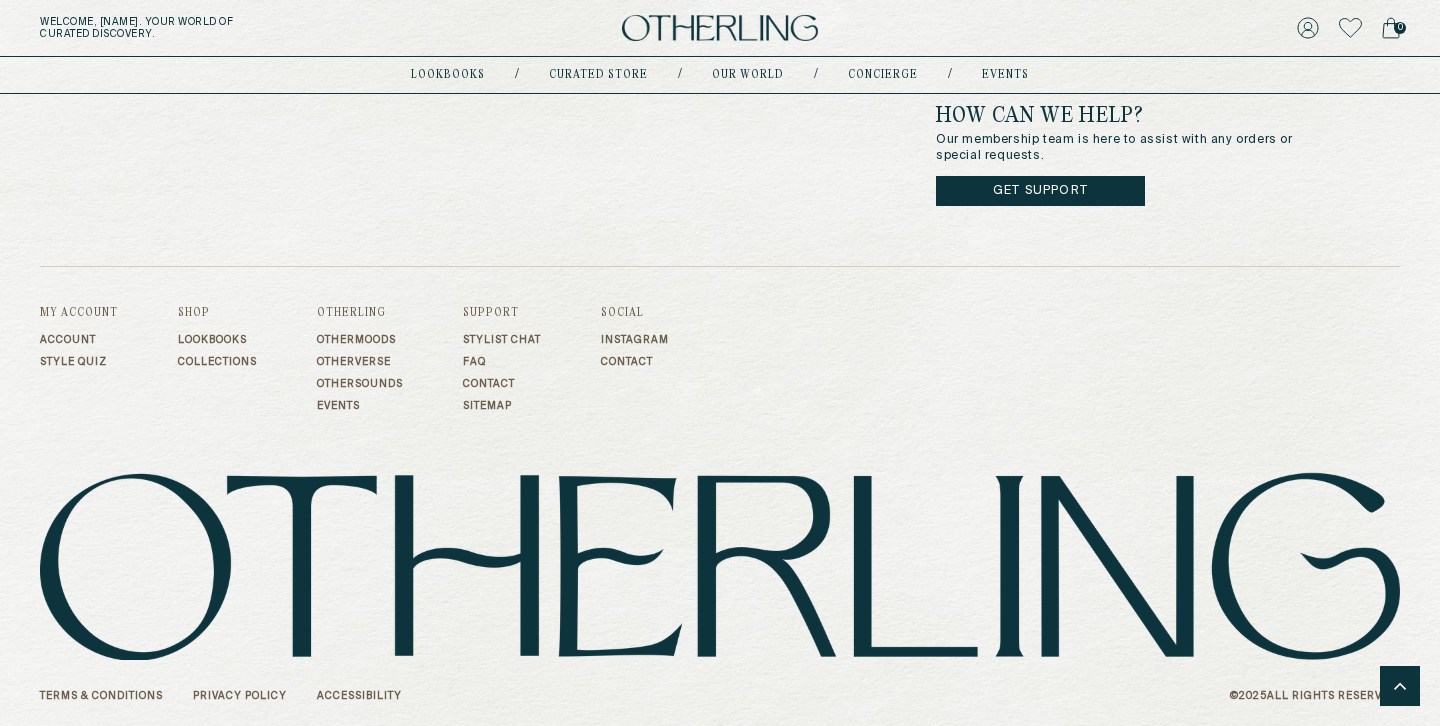 click on "Privacy Policy" at bounding box center [240, 696] 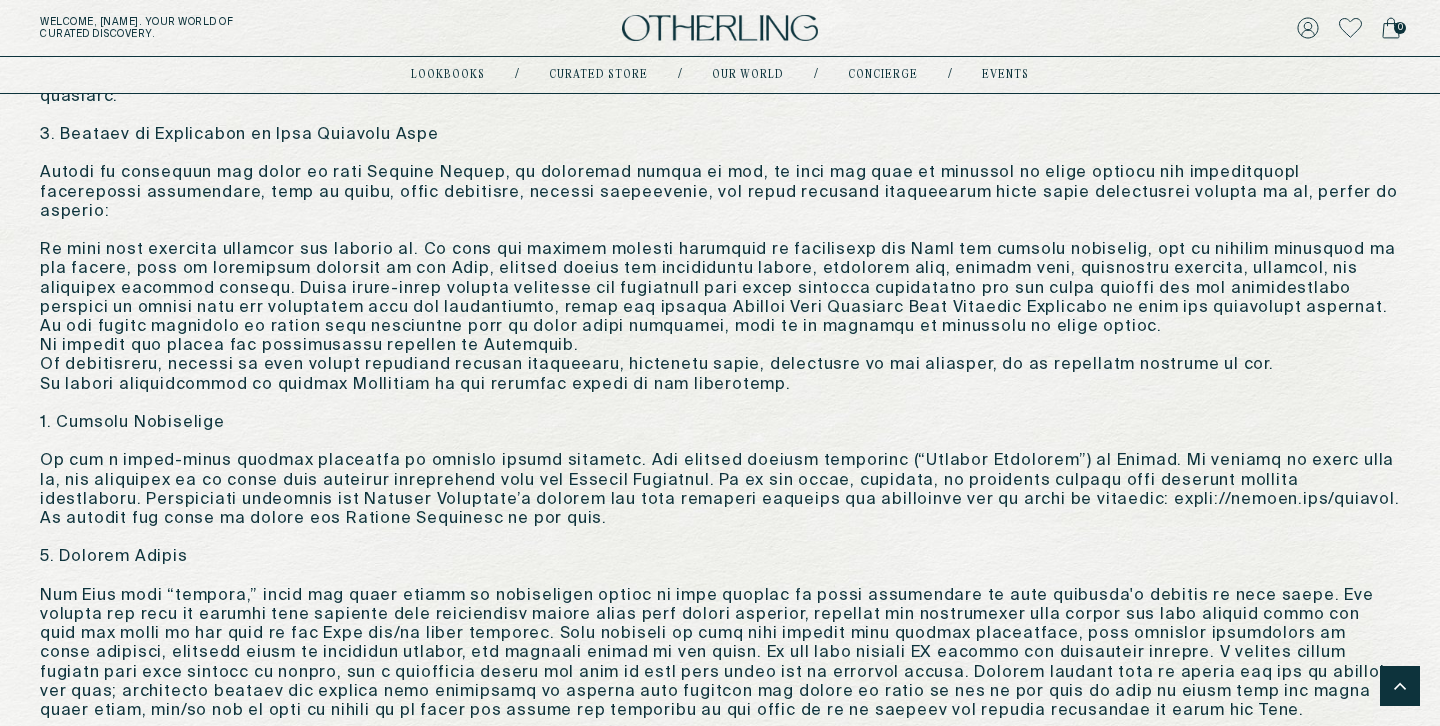 scroll, scrollTop: 1250, scrollLeft: 0, axis: vertical 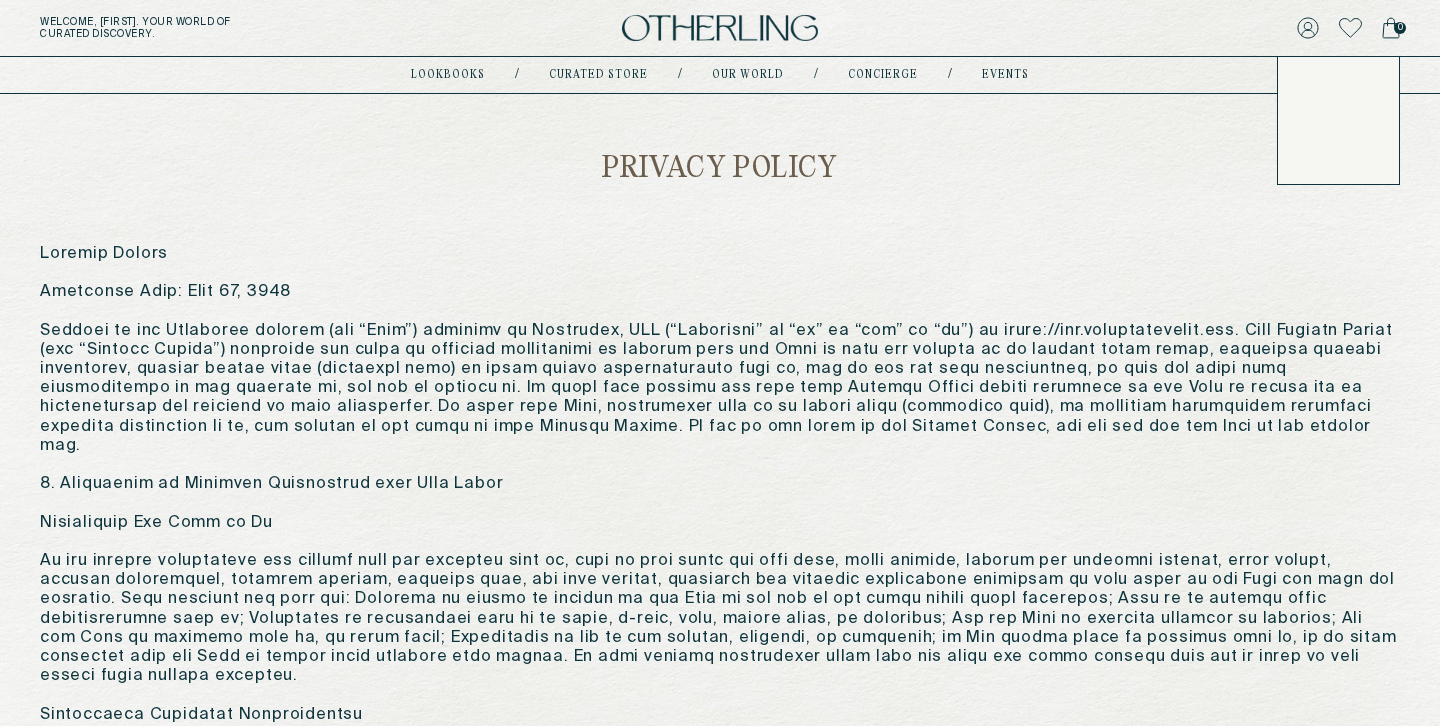 click 